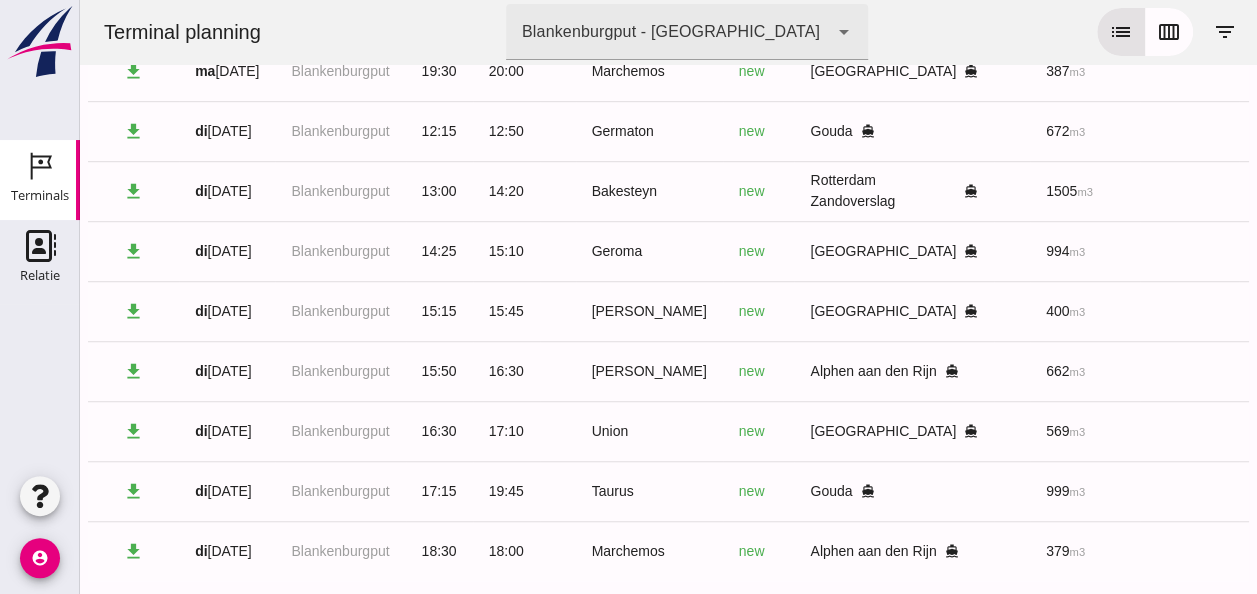 scroll, scrollTop: 602, scrollLeft: 0, axis: vertical 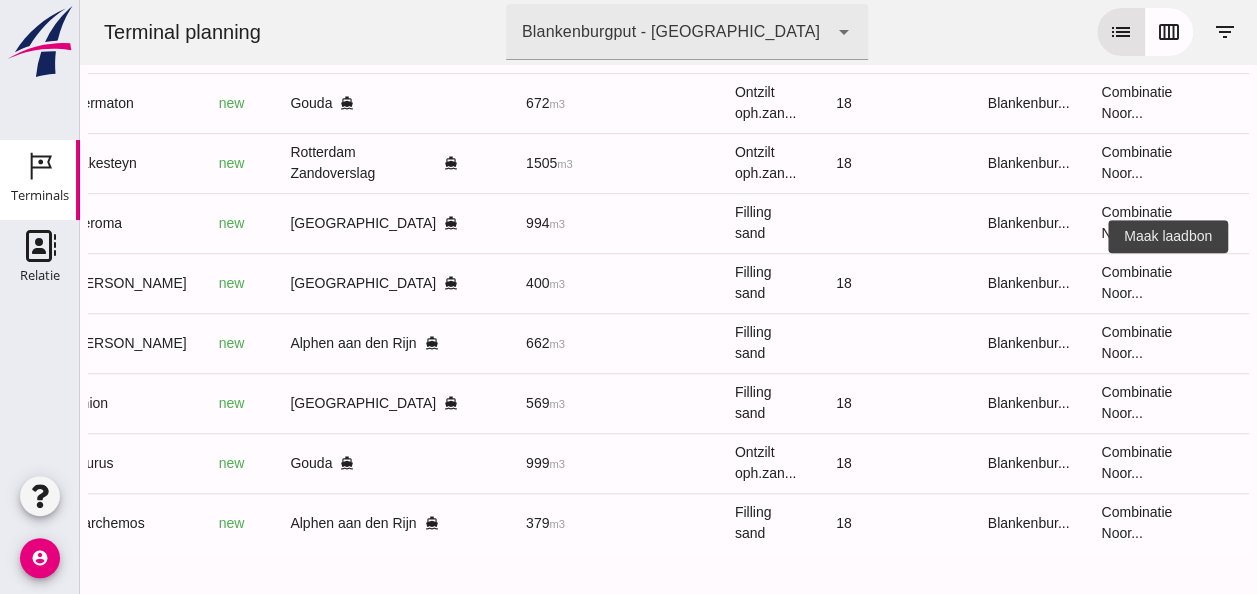 click on "receipt_long" at bounding box center (1281, 283) 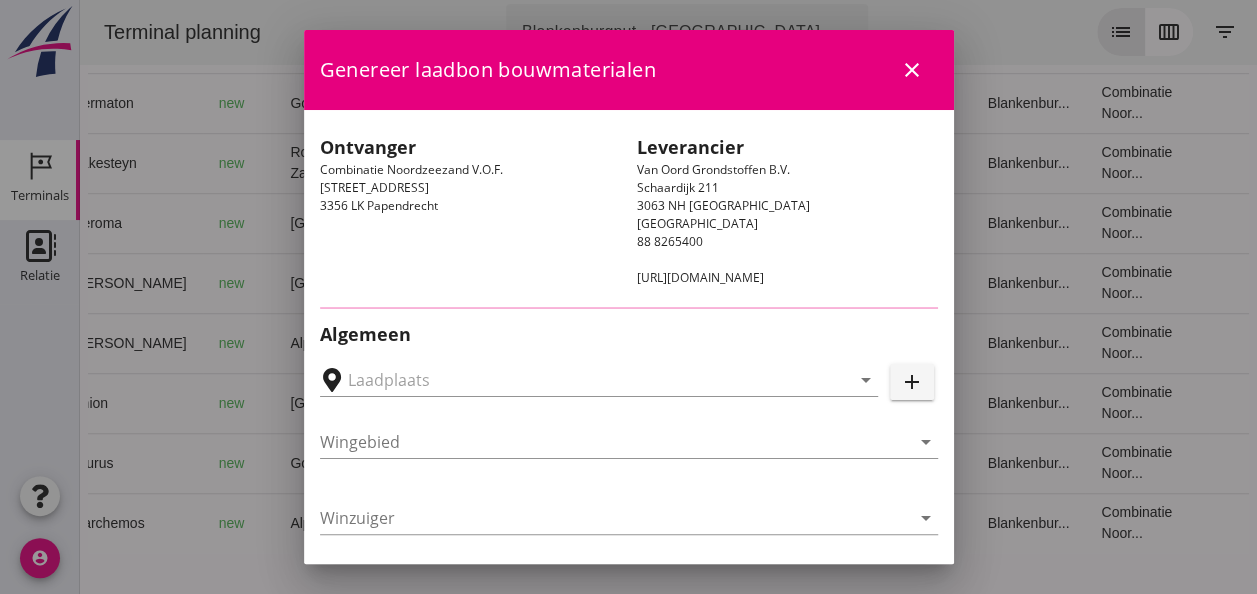 type on "[GEOGRAPHIC_DATA], [GEOGRAPHIC_DATA]" 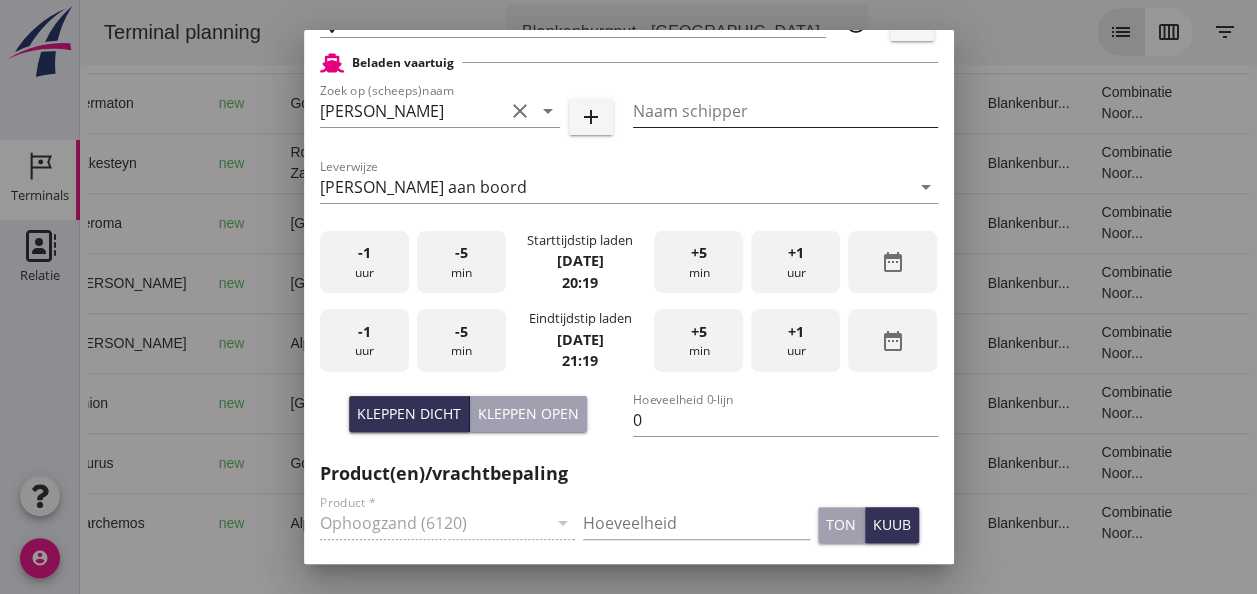 scroll, scrollTop: 500, scrollLeft: 0, axis: vertical 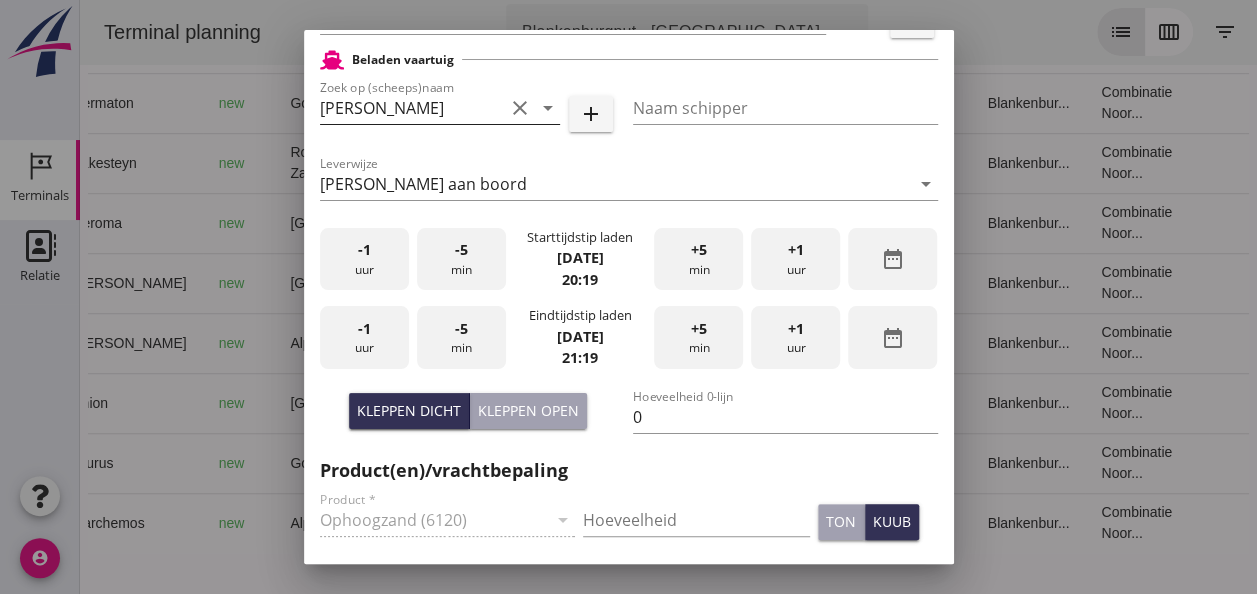 click on "clear" at bounding box center (520, 108) 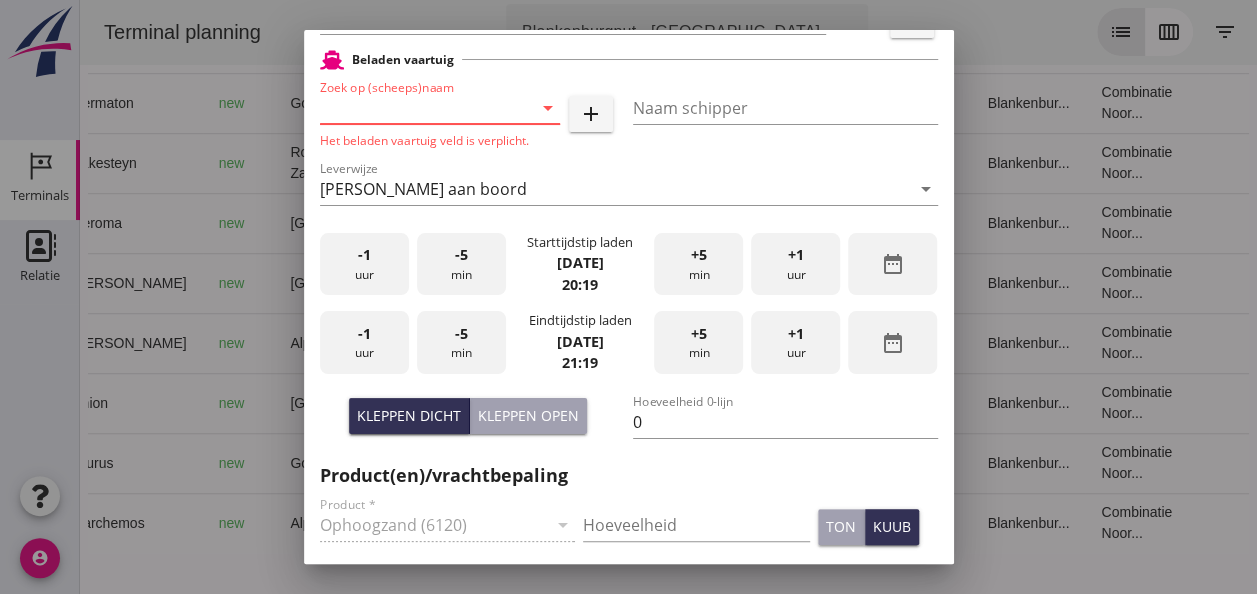 click on "Leverwijze [PERSON_NAME] aan boord arrow_drop_down" at bounding box center (629, 193) 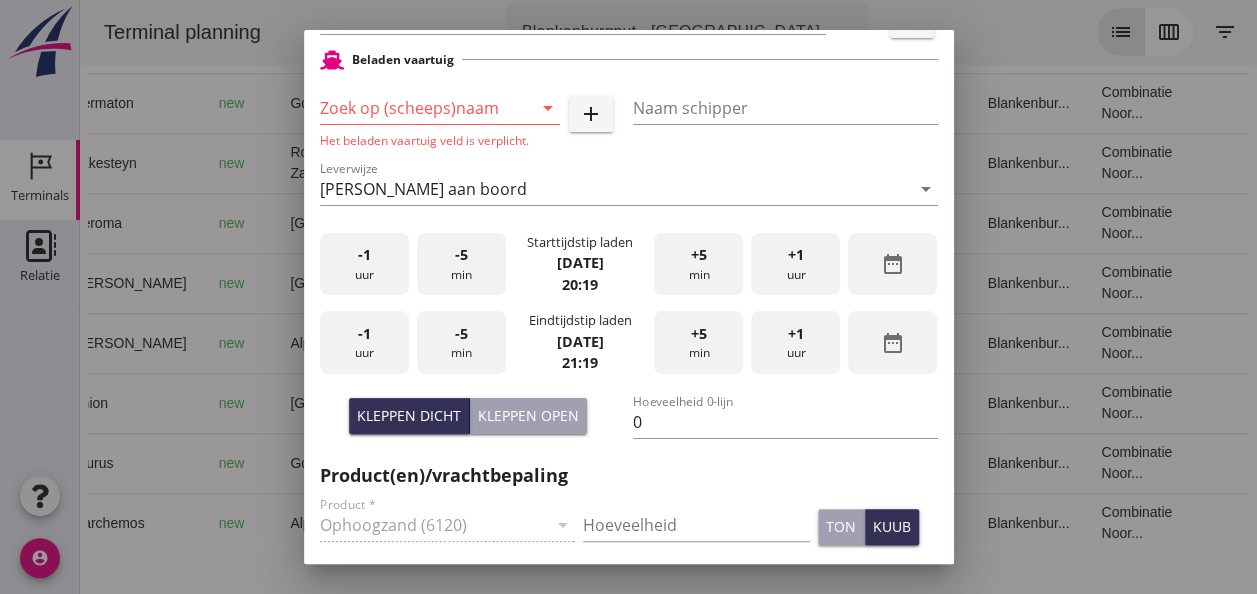 click at bounding box center (412, 108) 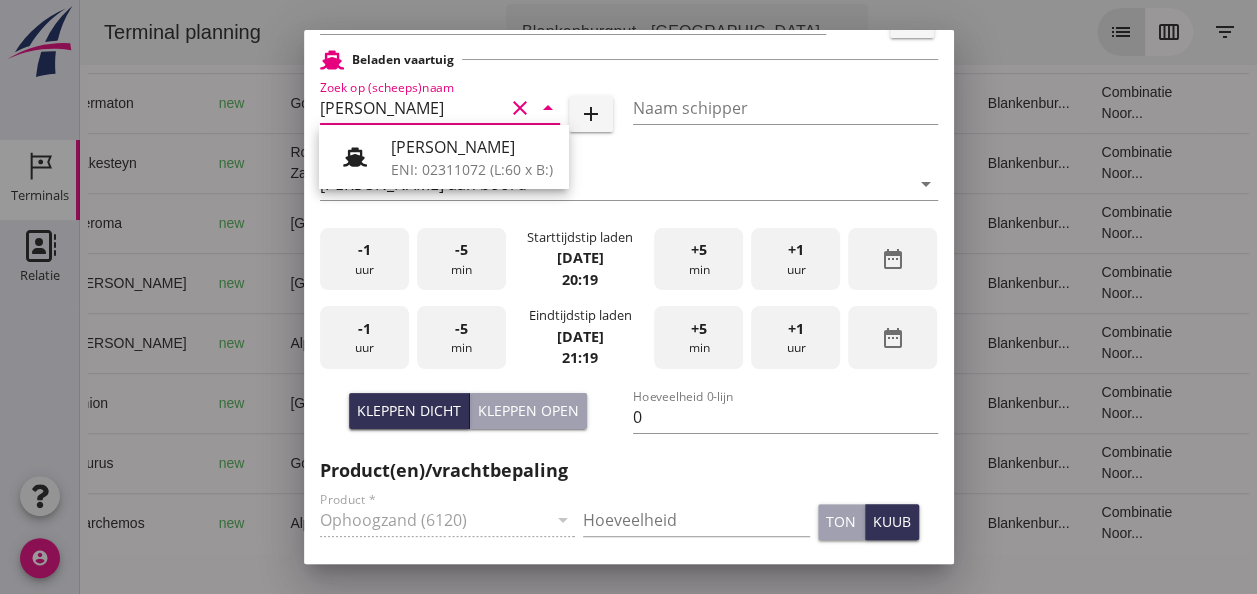 type on "[PERSON_NAME]" 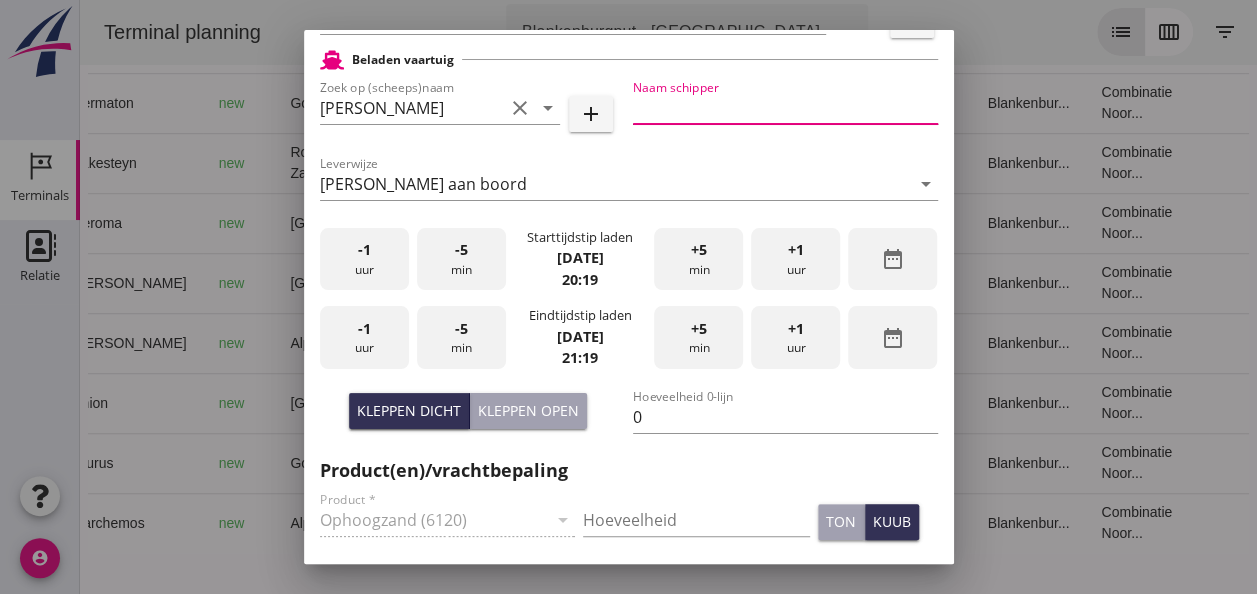 click at bounding box center [785, 108] 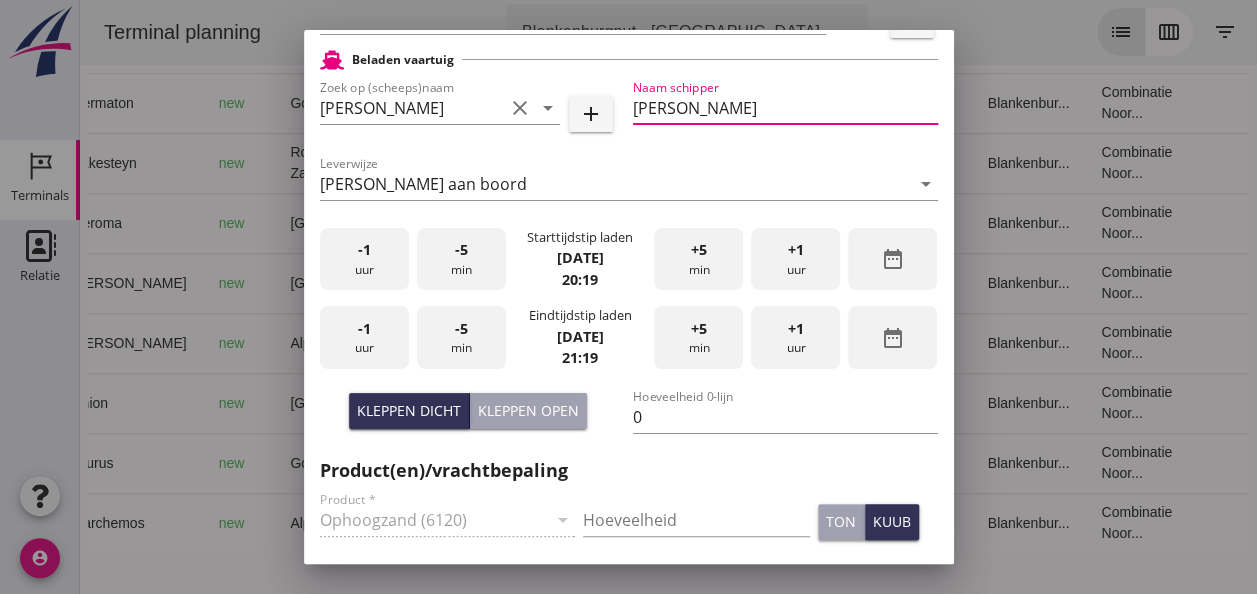 type on "[PERSON_NAME]" 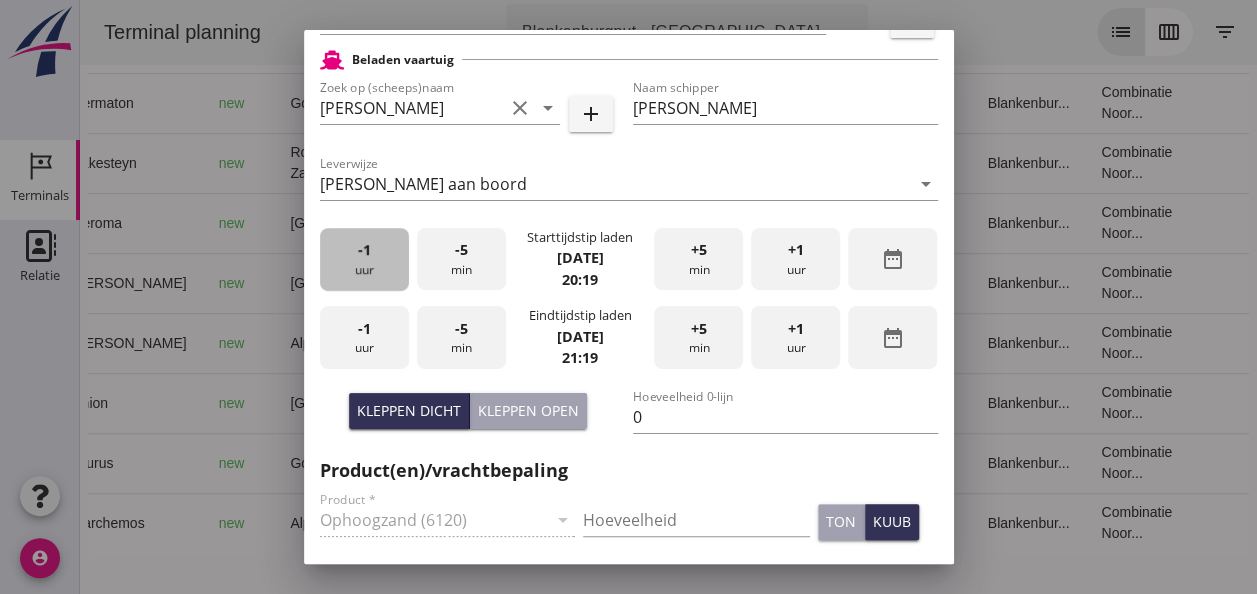 click on "-1  uur" at bounding box center (364, 259) 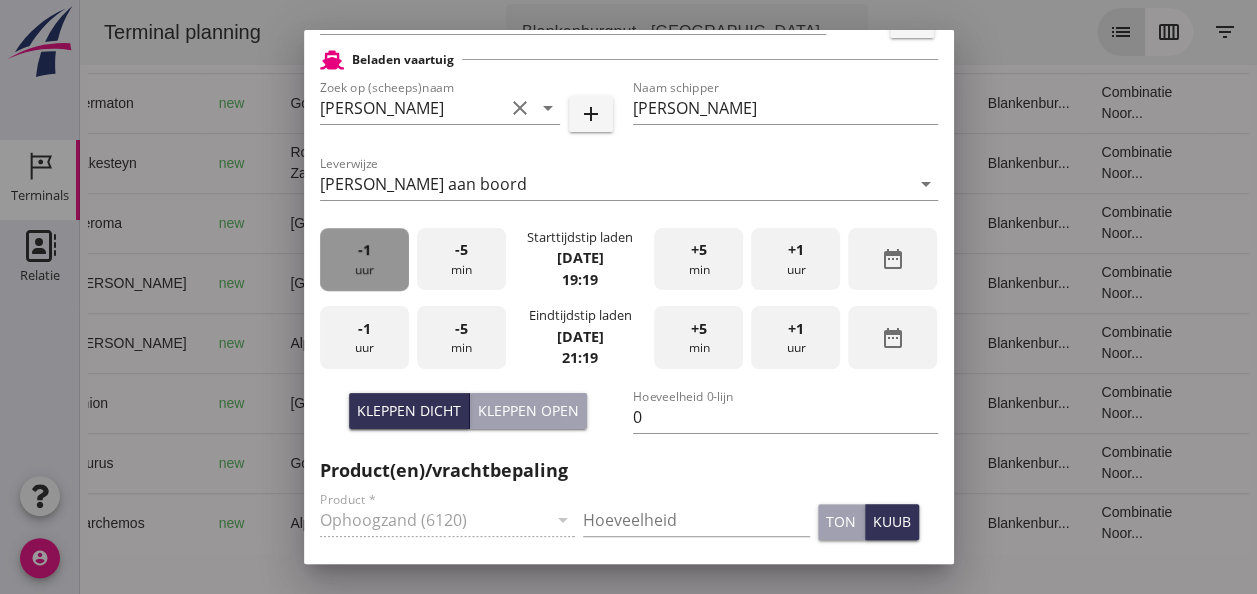 click on "-1  uur" at bounding box center [364, 259] 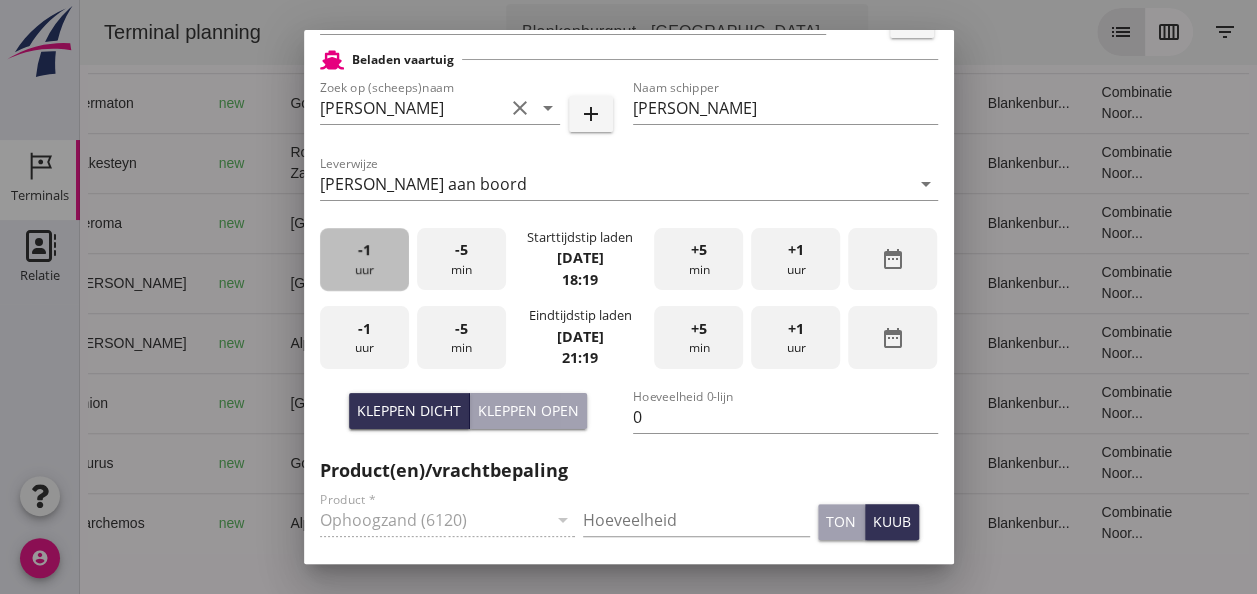 click on "-1  uur" at bounding box center (364, 259) 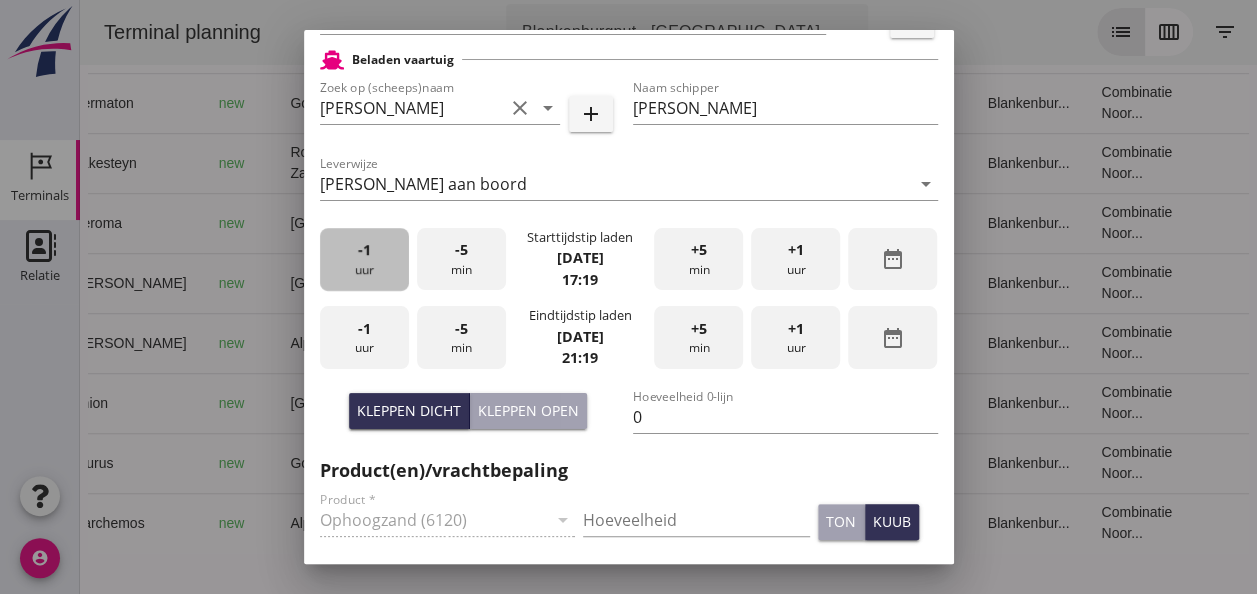 click on "-1  uur" at bounding box center [364, 259] 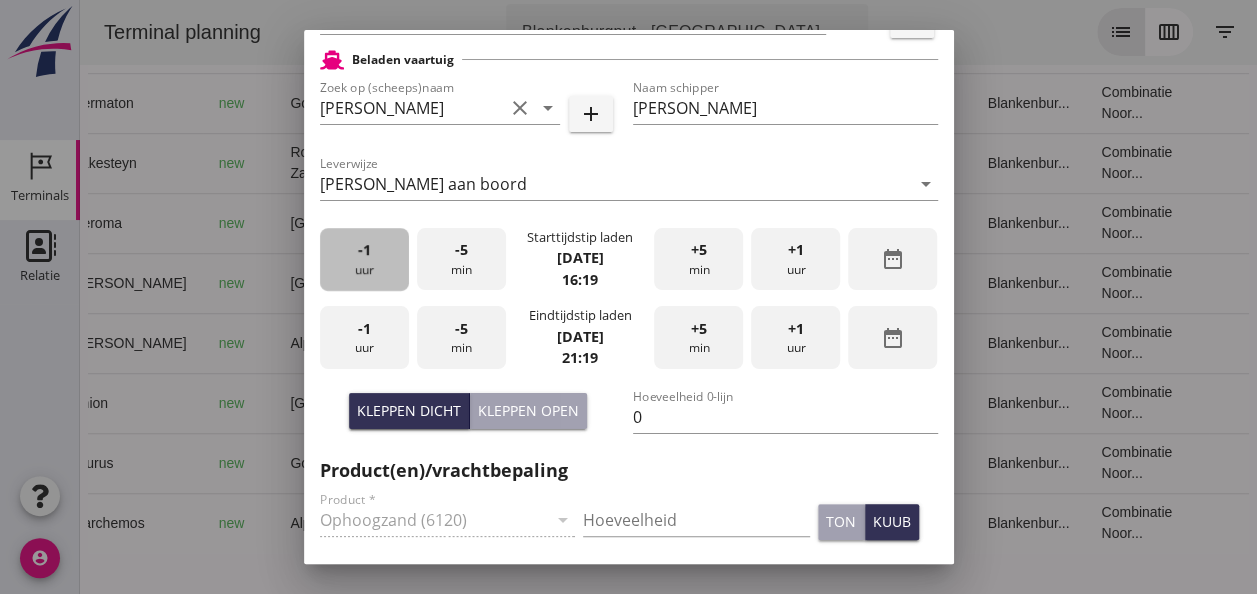 click on "-1  uur" at bounding box center (364, 259) 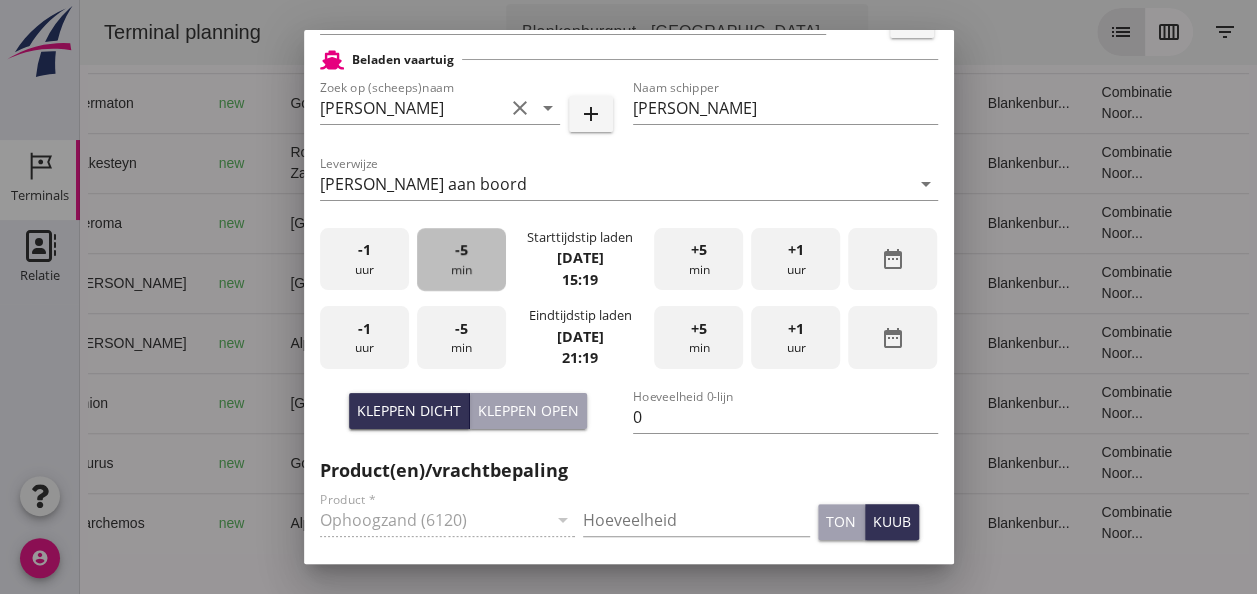 click on "-5  min" at bounding box center (461, 259) 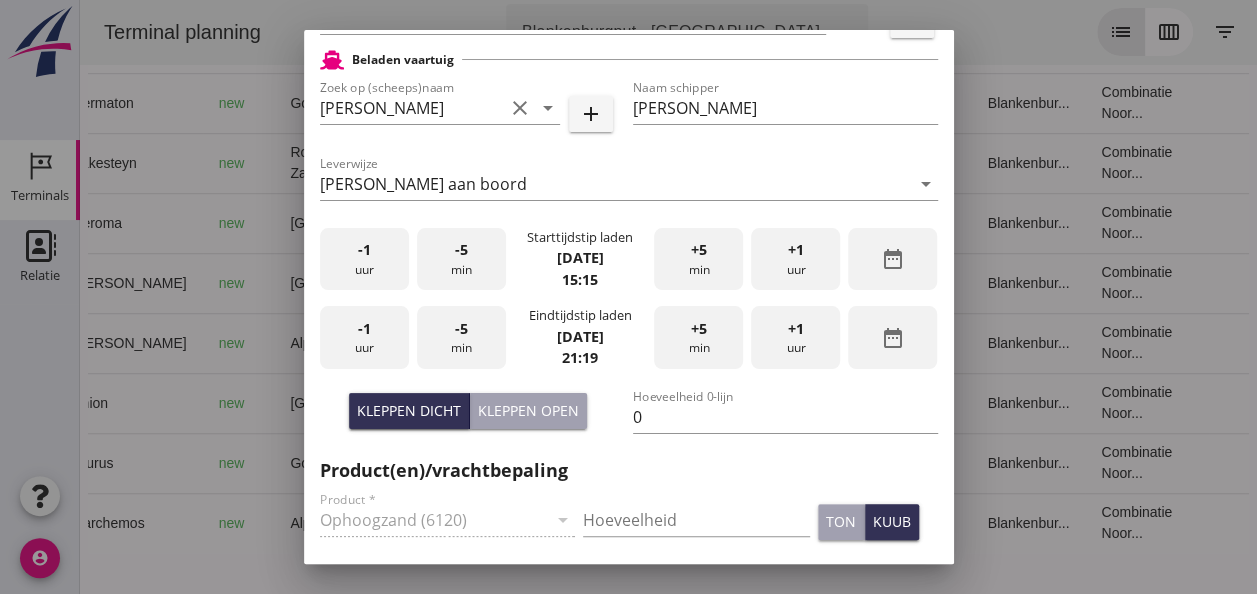 click on "-1" at bounding box center (364, 329) 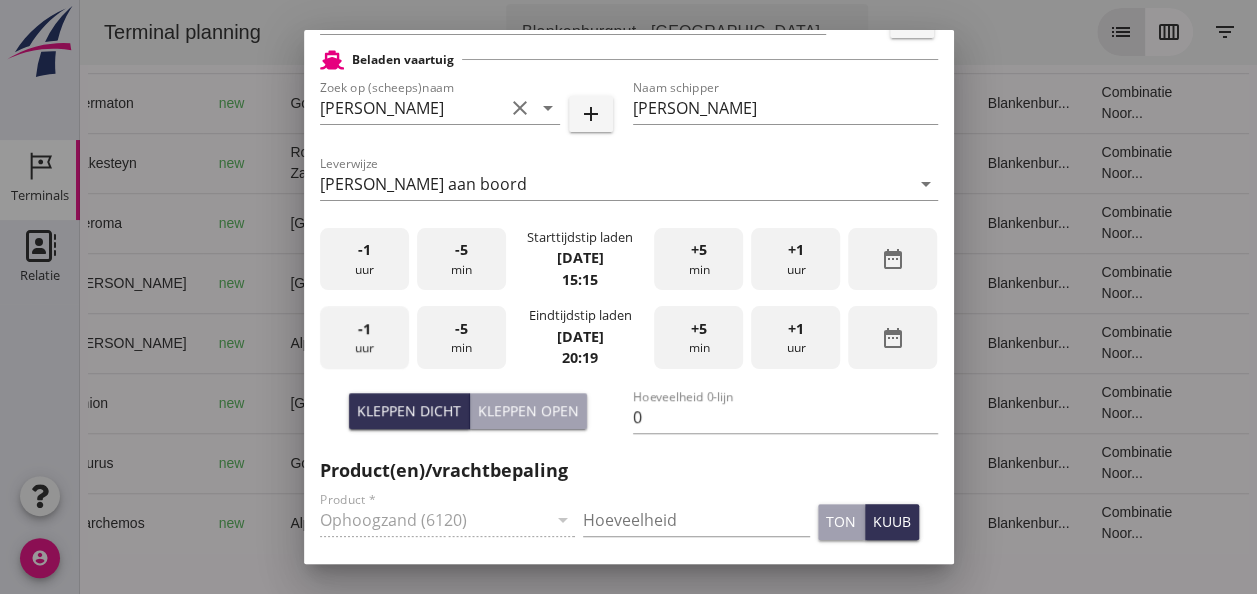 click on "-1" at bounding box center (364, 329) 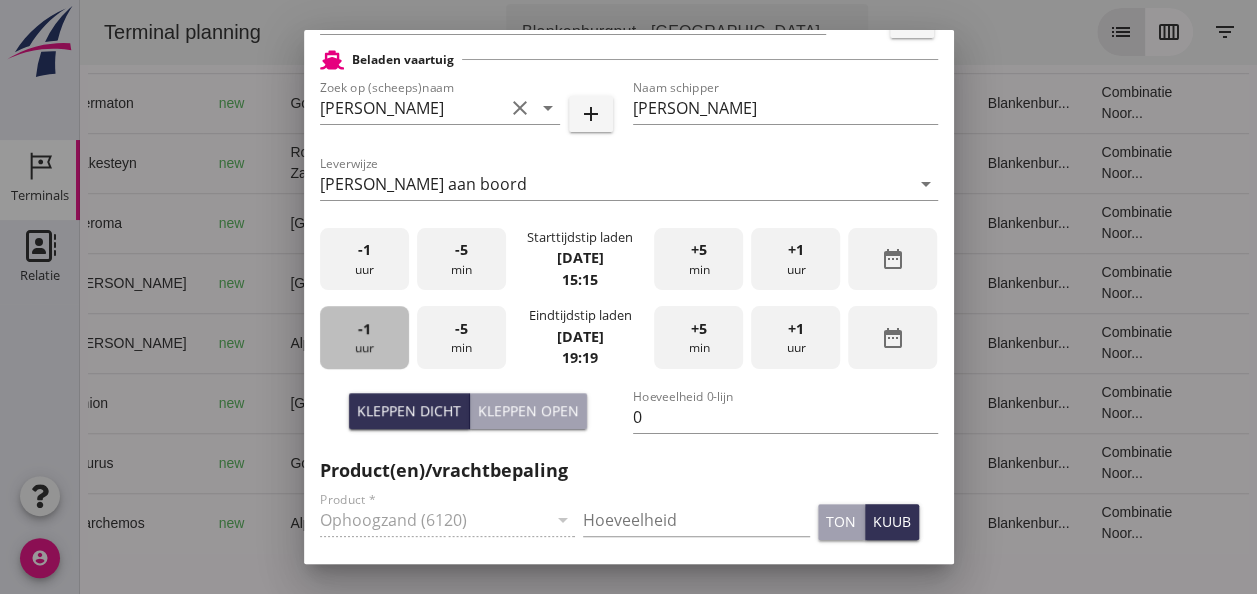 click on "-1" at bounding box center (364, 329) 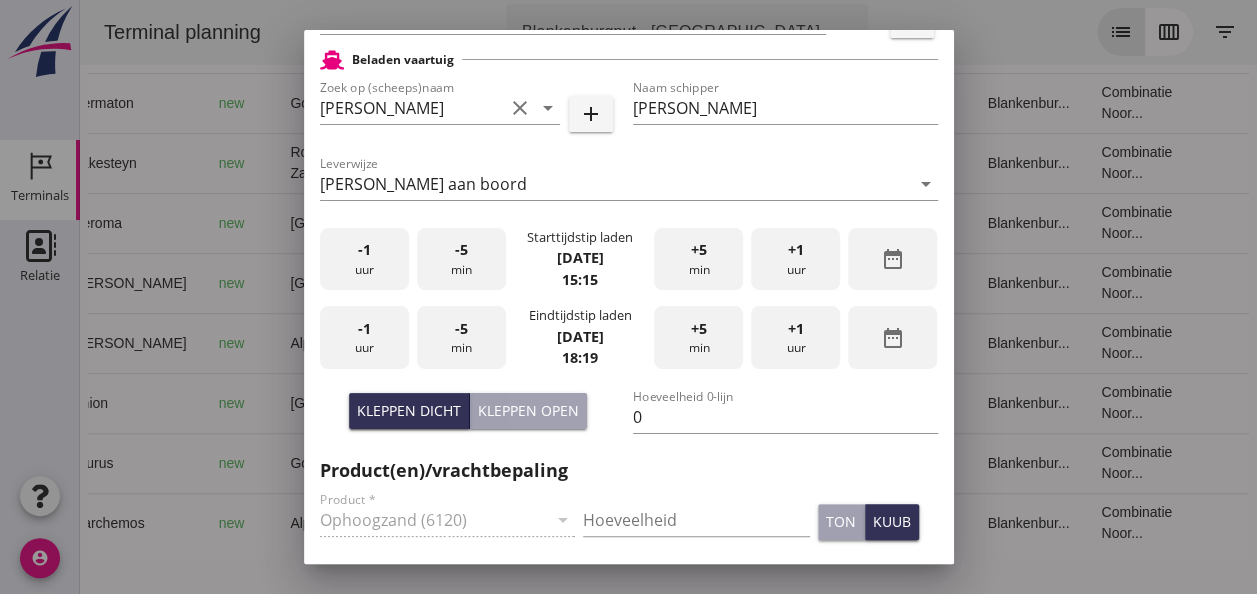 click on "-1" at bounding box center (364, 329) 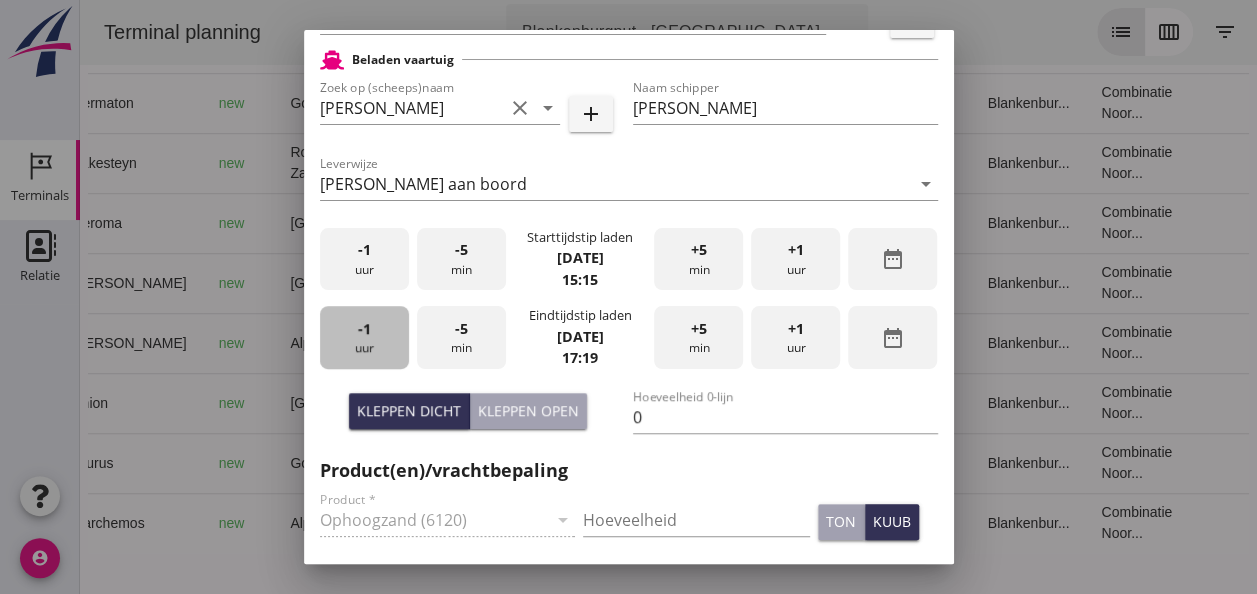 click on "-1" at bounding box center (364, 329) 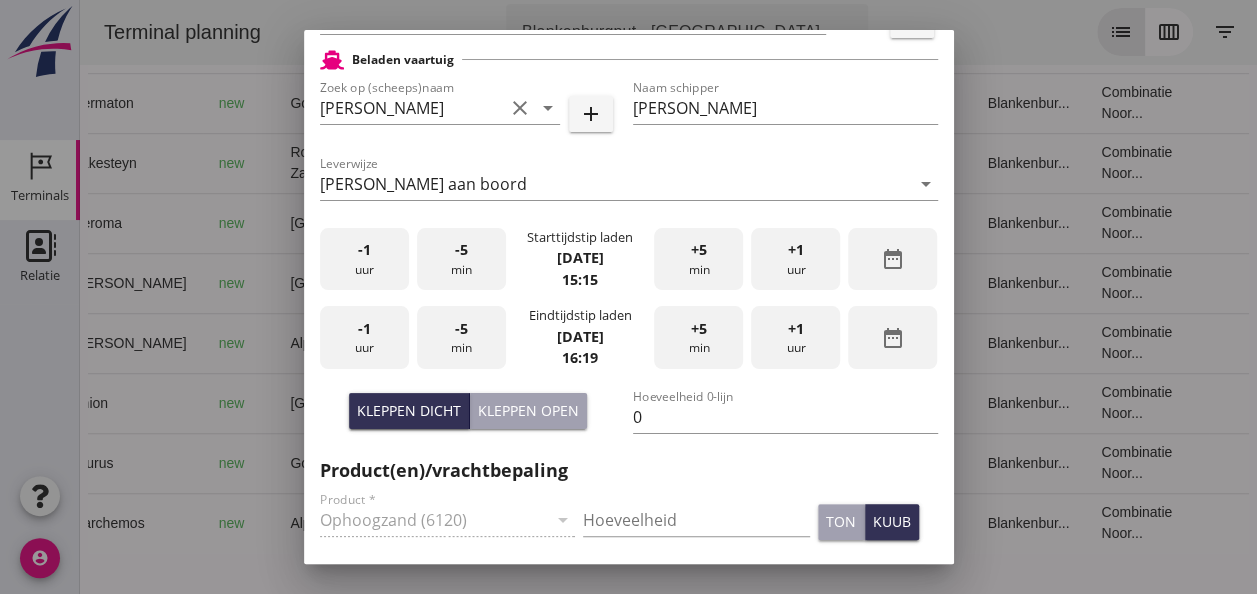click on "-1" at bounding box center (364, 329) 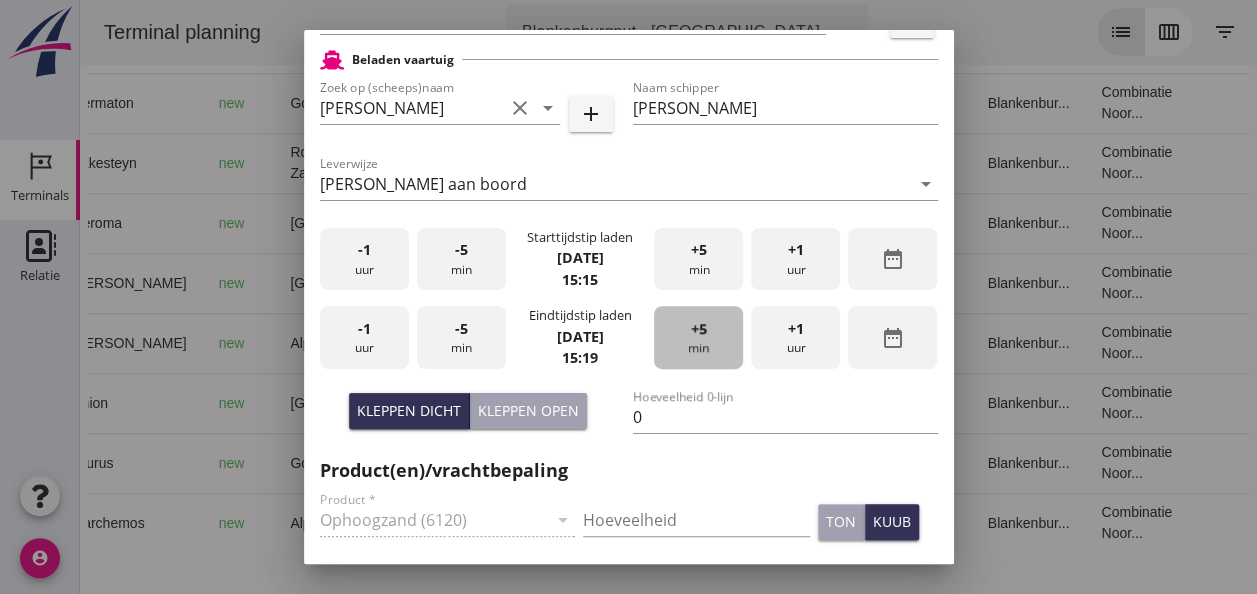 click on "+5" at bounding box center (699, 329) 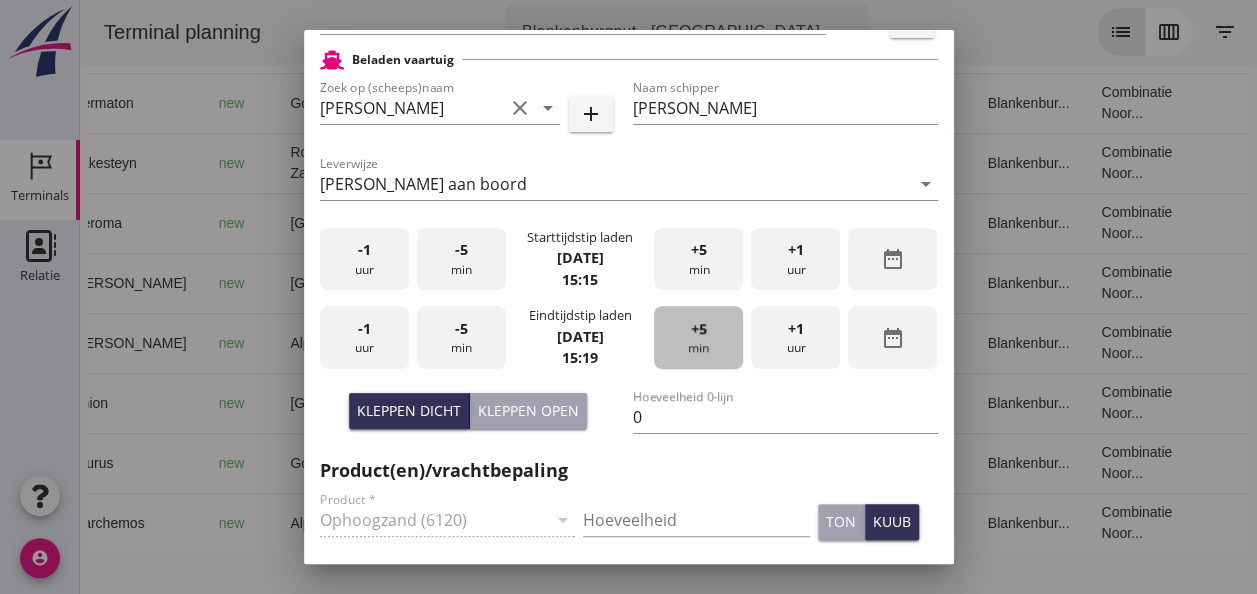 click on "+5" at bounding box center (699, 329) 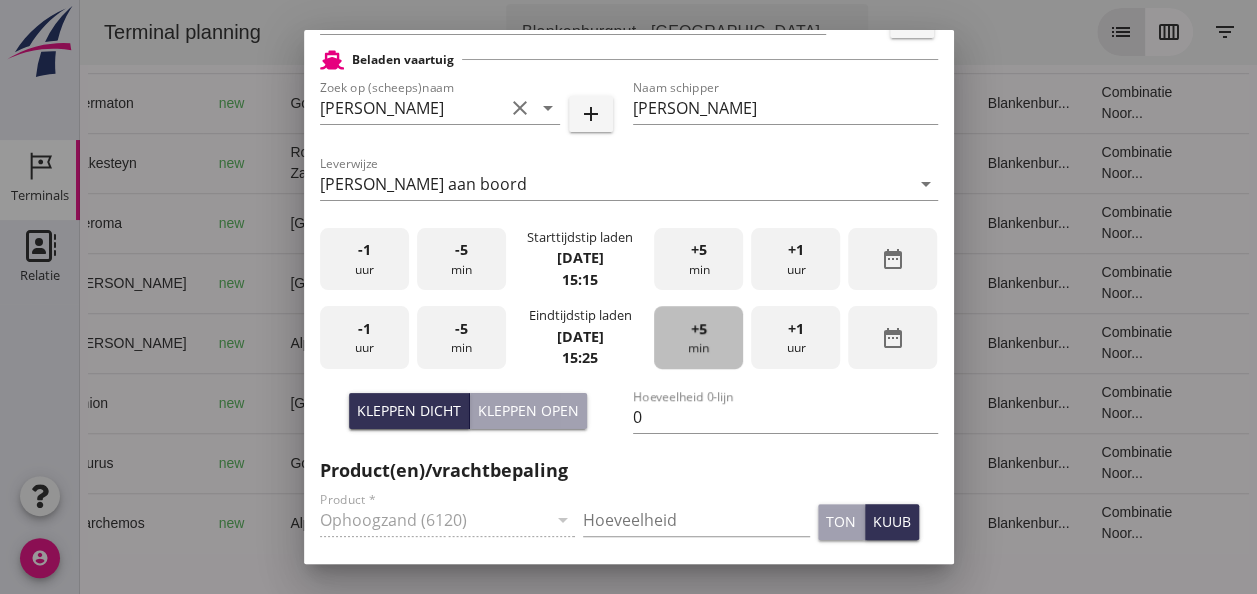 click on "+5" at bounding box center [699, 329] 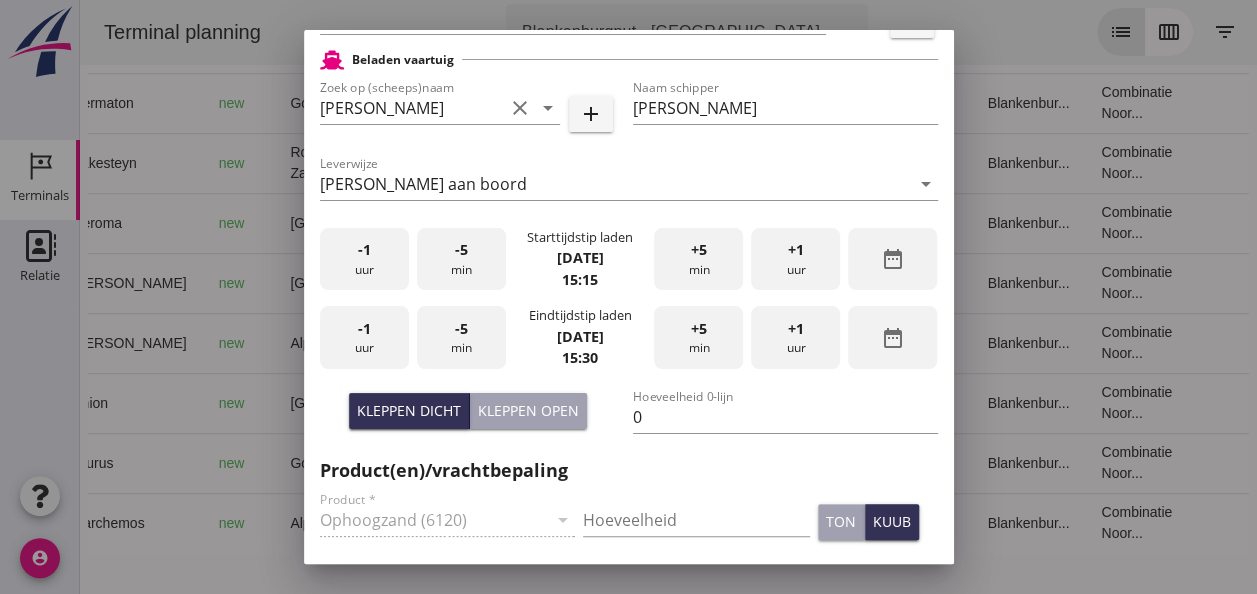 click on "+5" at bounding box center (699, 329) 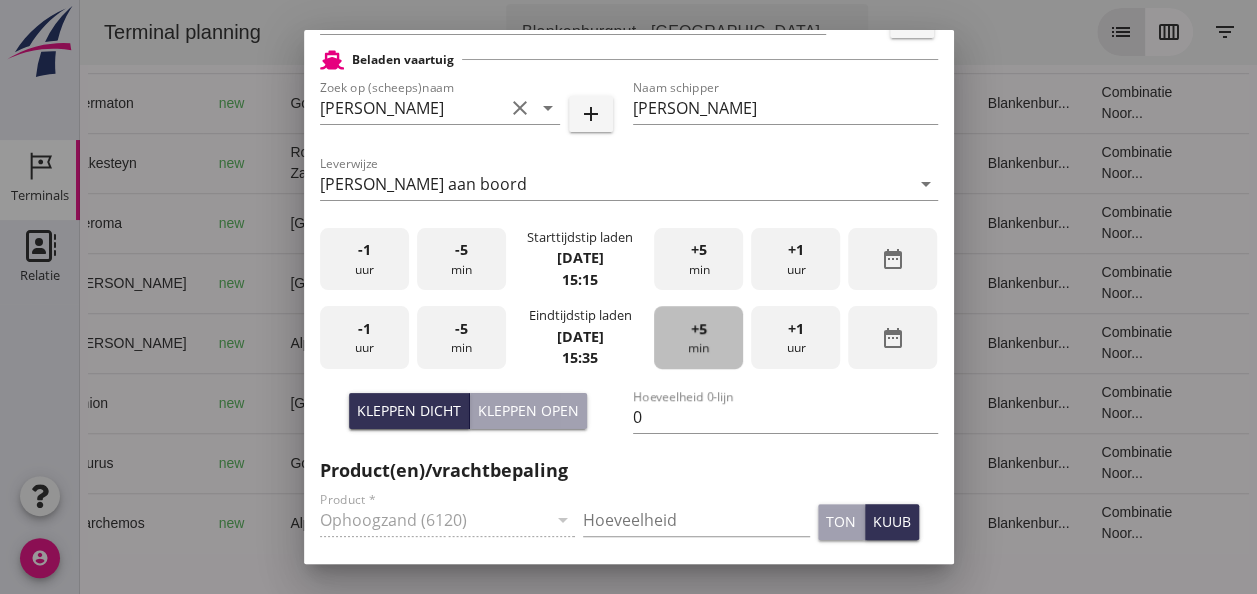 click on "+5" at bounding box center [699, 329] 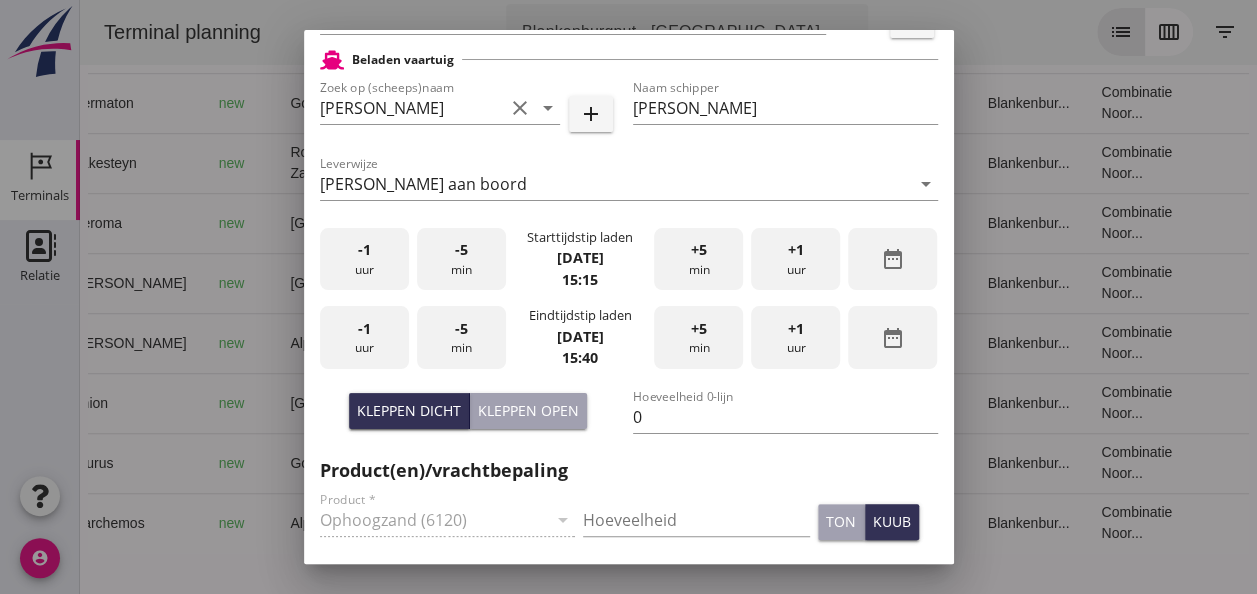 click on "+5" at bounding box center (699, 329) 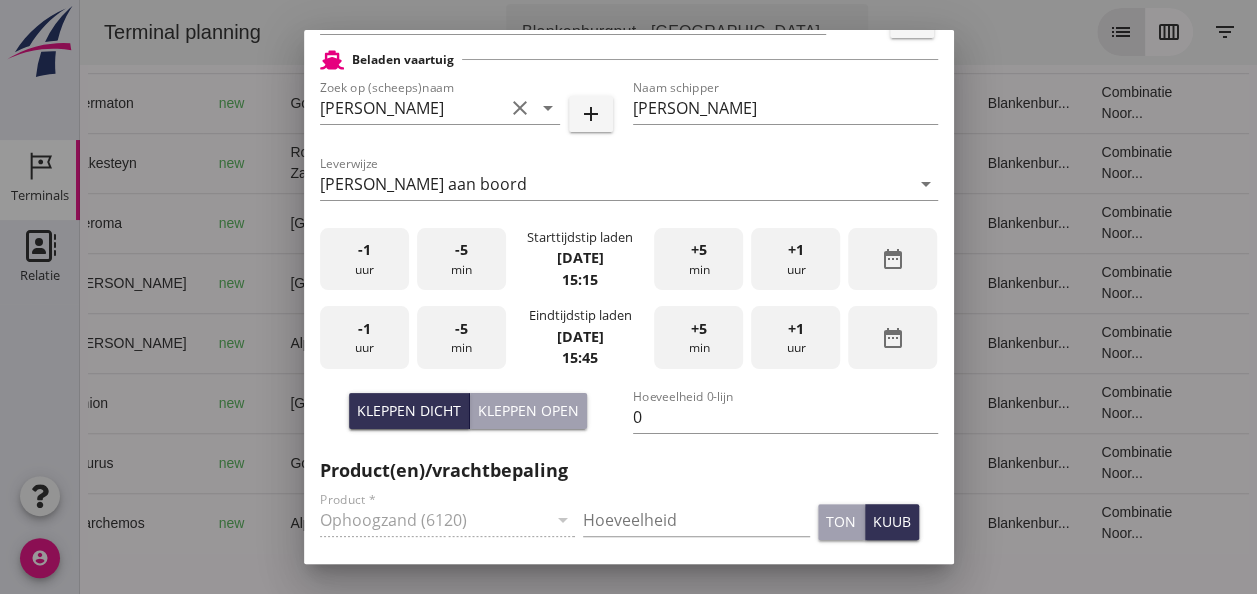 click on "-1" at bounding box center (364, 329) 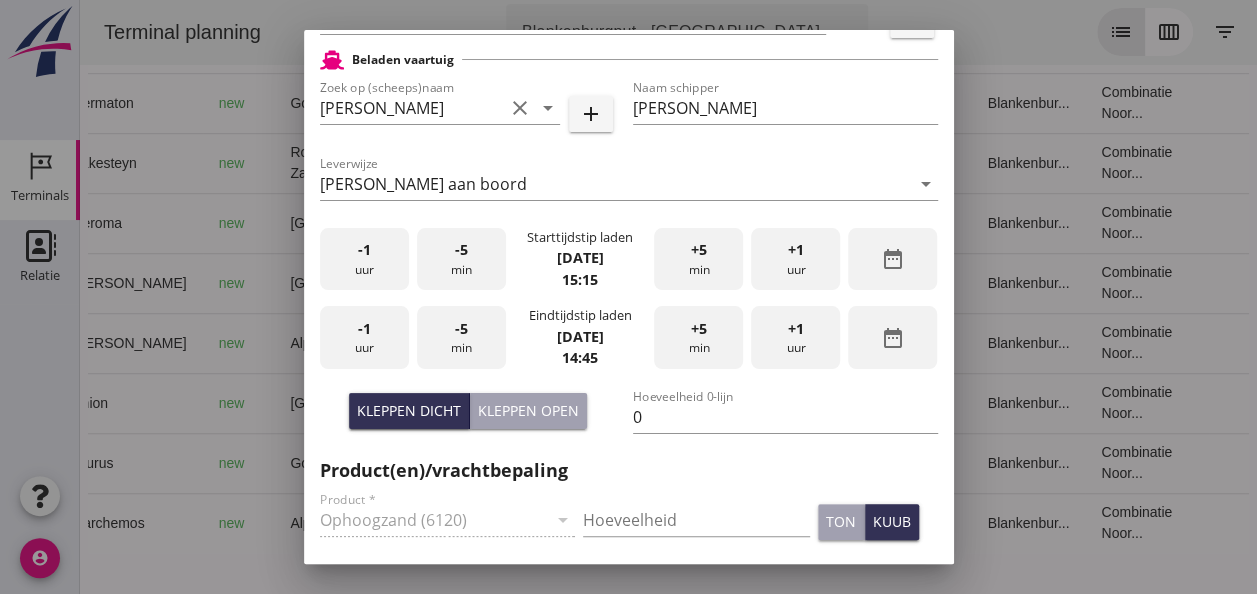 click on "-5  min" at bounding box center [461, 337] 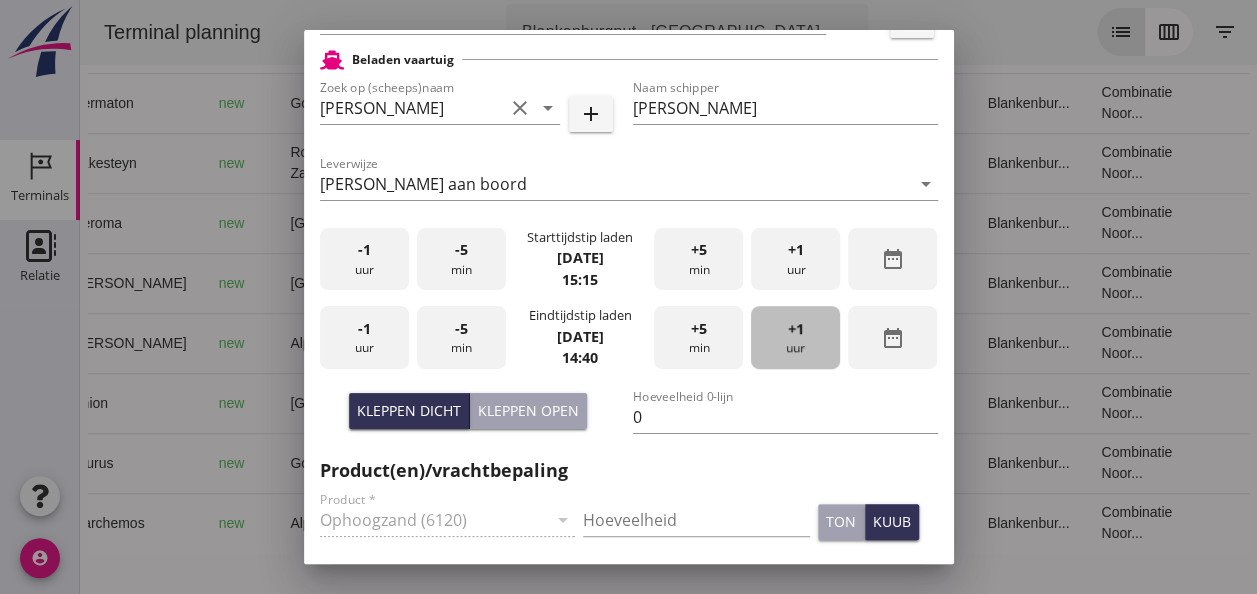 click on "+1  uur" at bounding box center [795, 337] 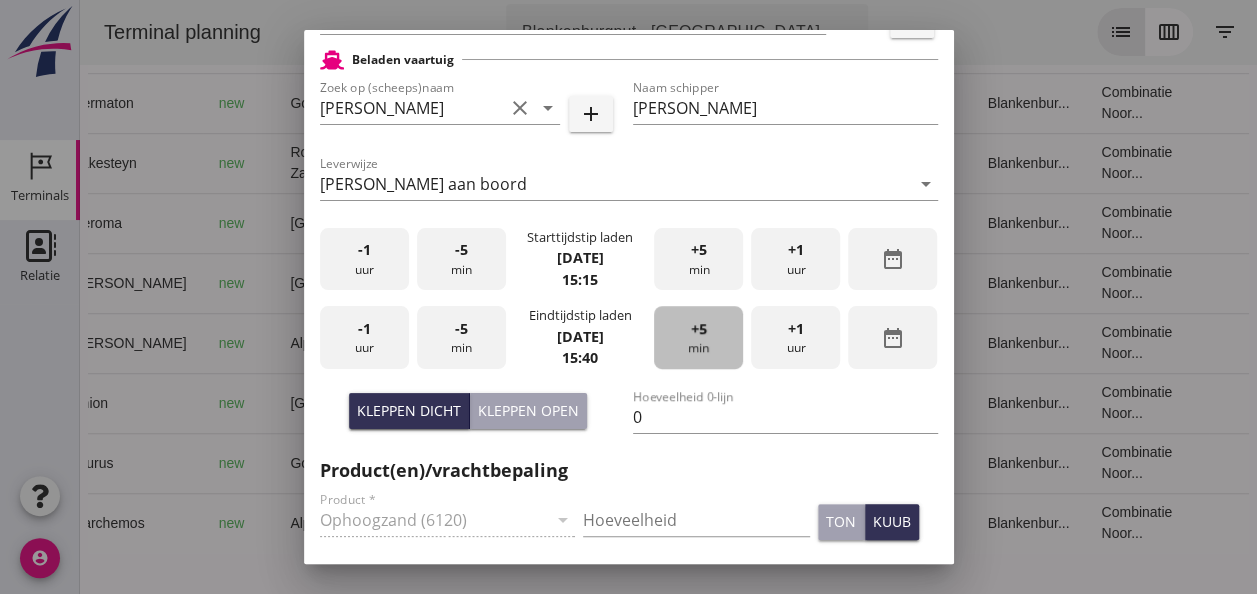 click on "+5  min" at bounding box center [698, 337] 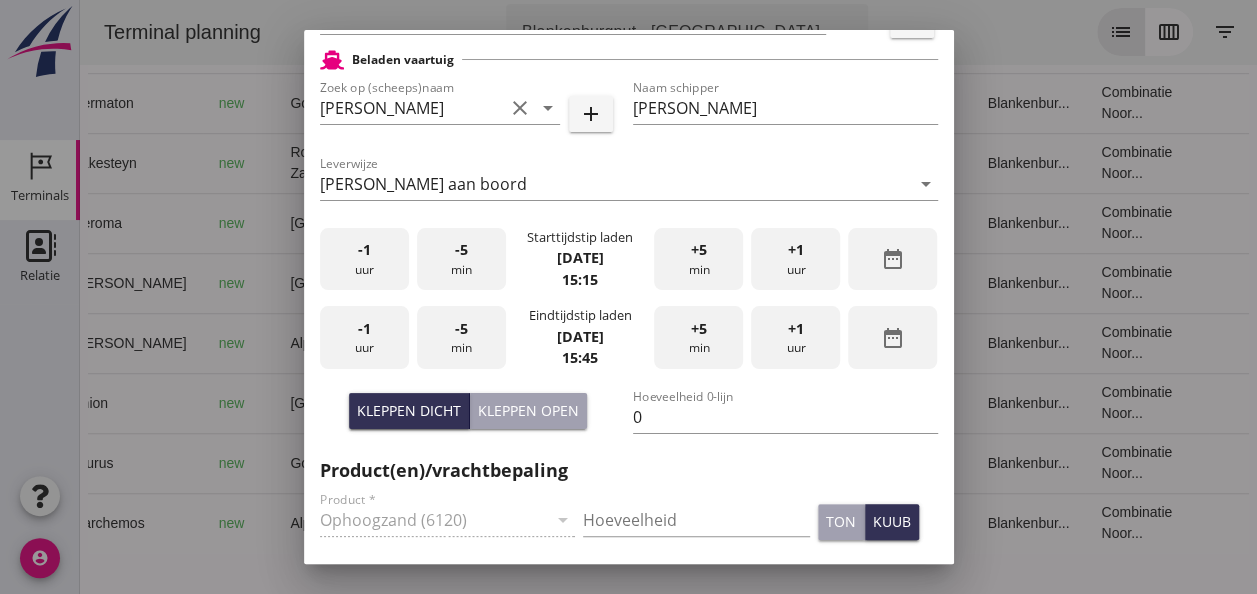 click on "Kleppen open" at bounding box center [528, 410] 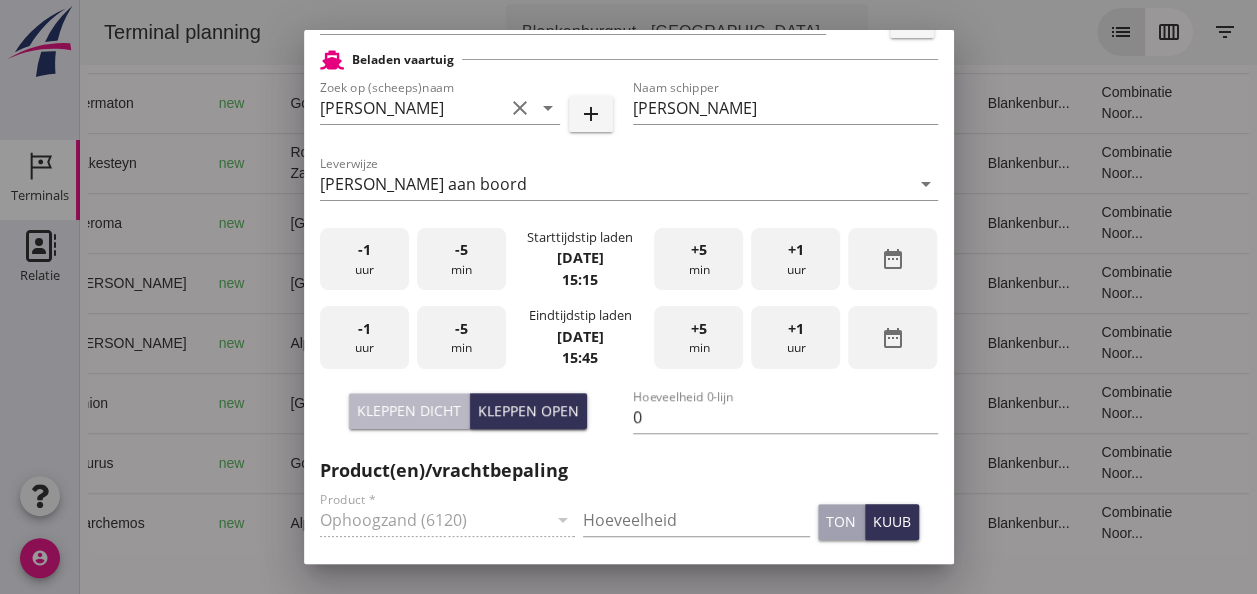 click on "Kleppen dicht" at bounding box center (409, 410) 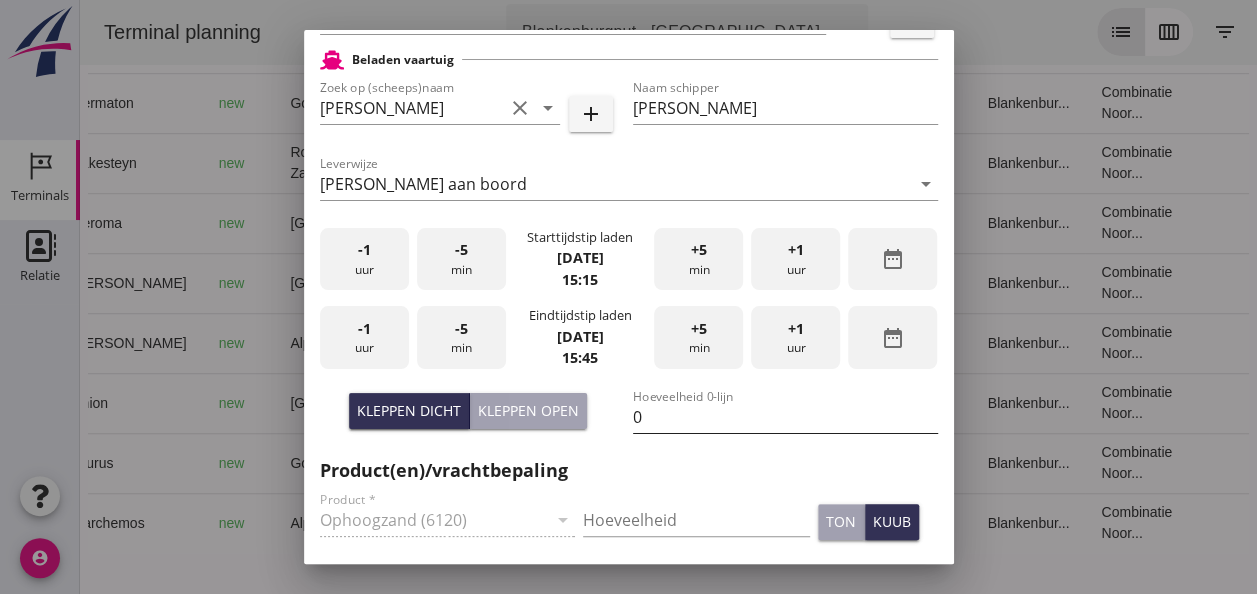 click on "0" at bounding box center (785, 417) 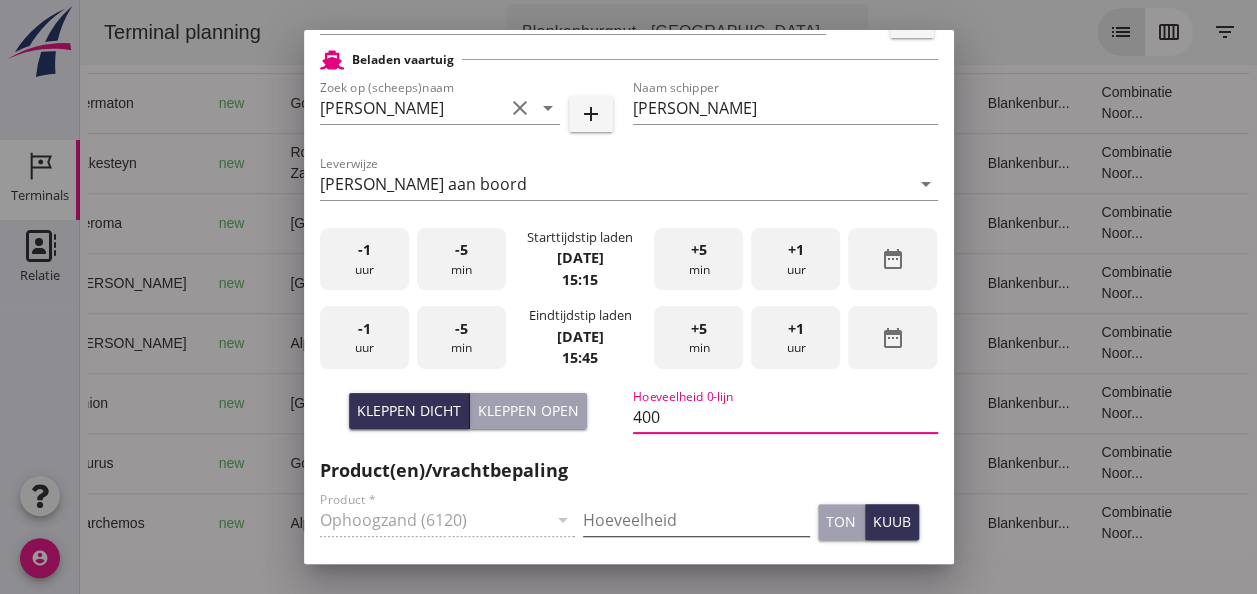 type on "400" 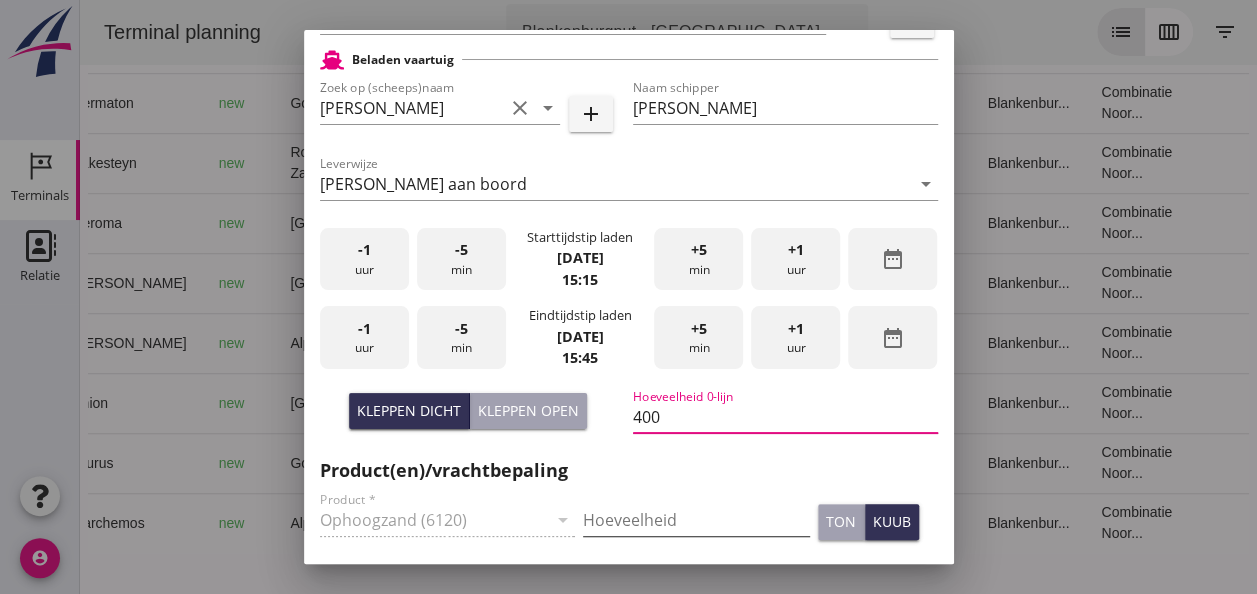 drag, startPoint x: 594, startPoint y: 524, endPoint x: 615, endPoint y: 528, distance: 21.377558 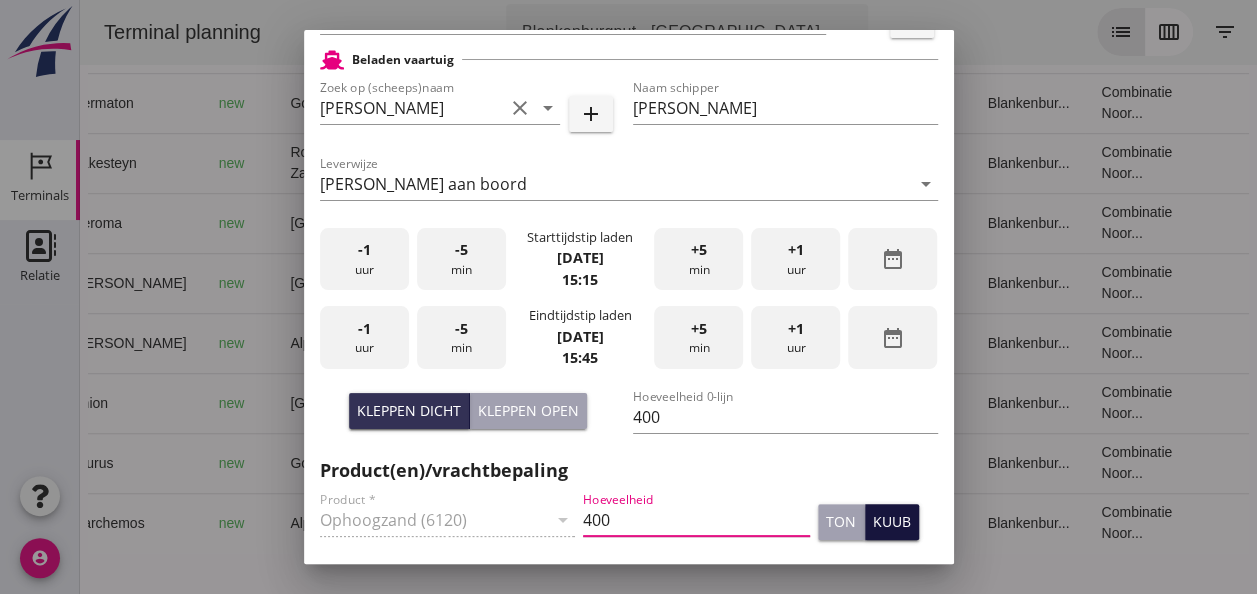 type on "400" 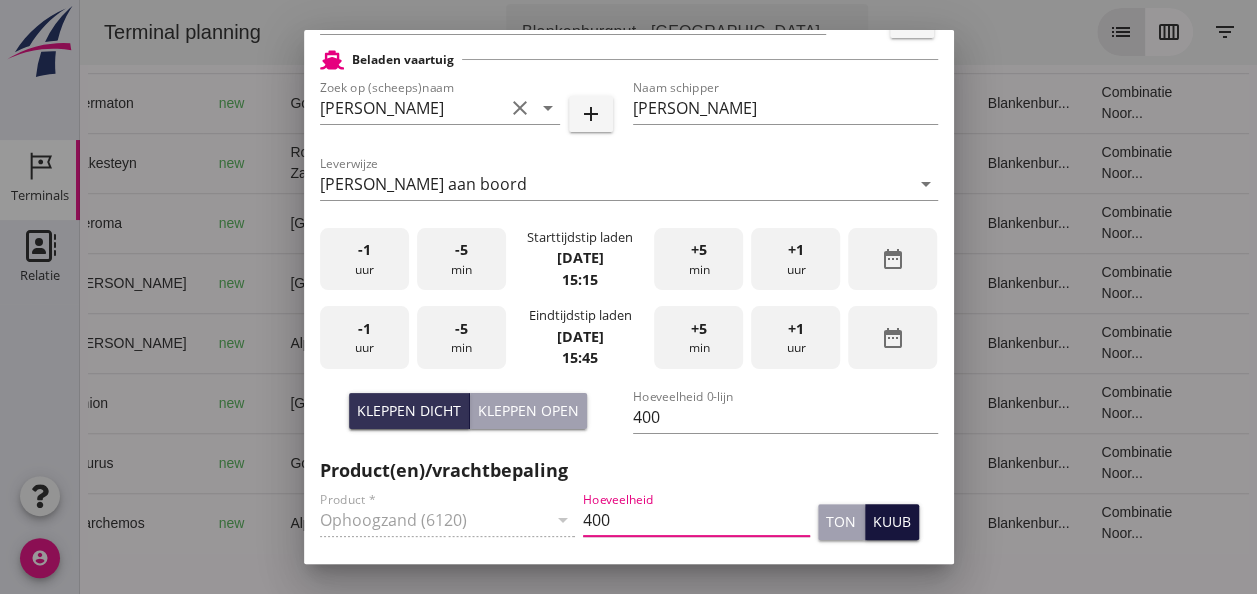 click on "kuub" at bounding box center (892, 521) 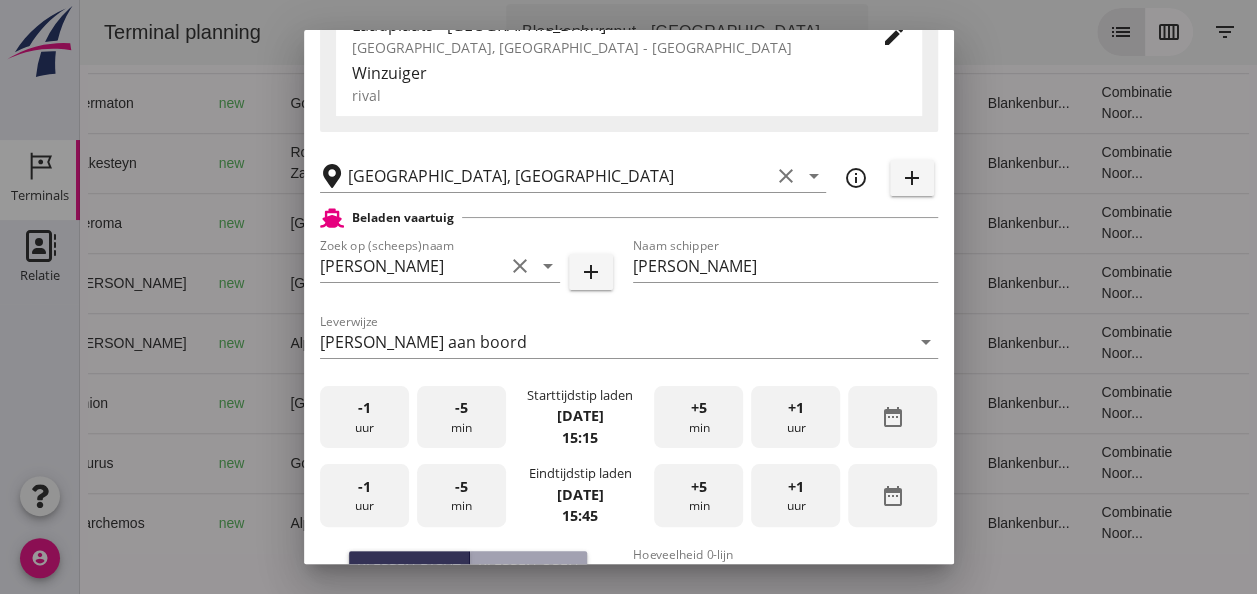scroll, scrollTop: 400, scrollLeft: 0, axis: vertical 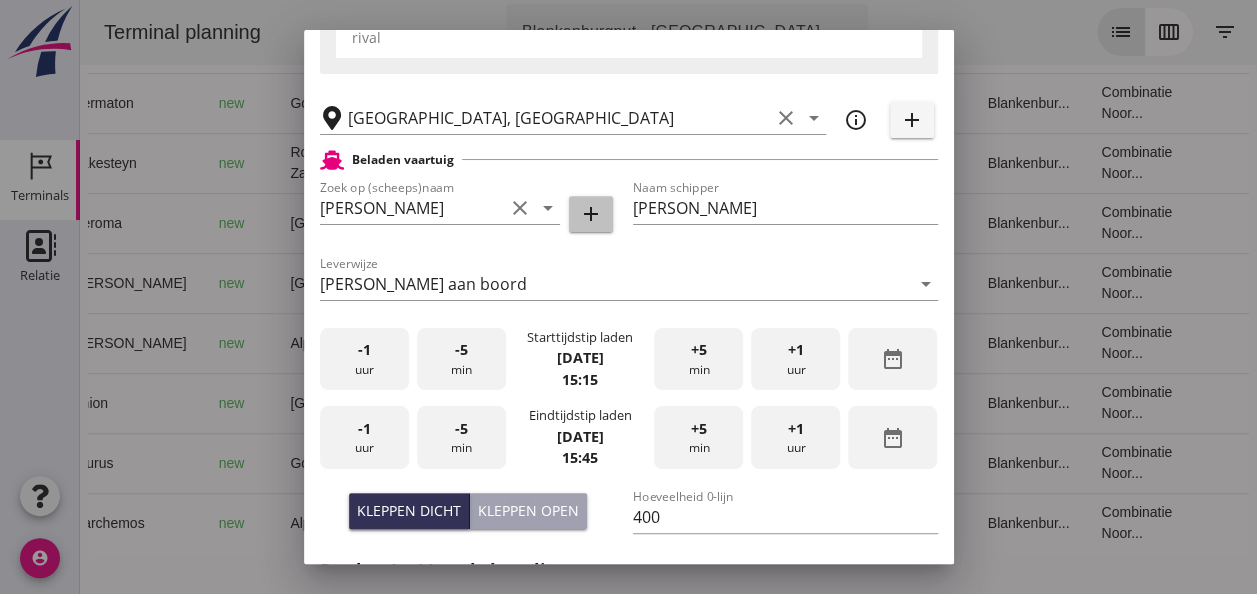 click on "add" at bounding box center (591, 214) 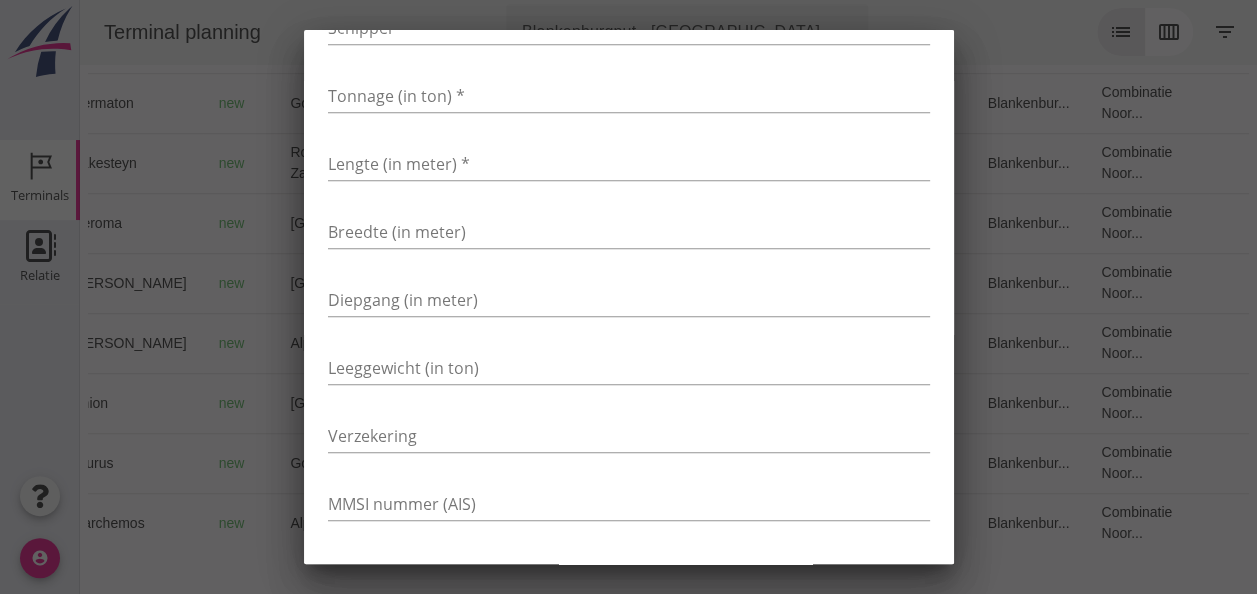 scroll, scrollTop: 529, scrollLeft: 0, axis: vertical 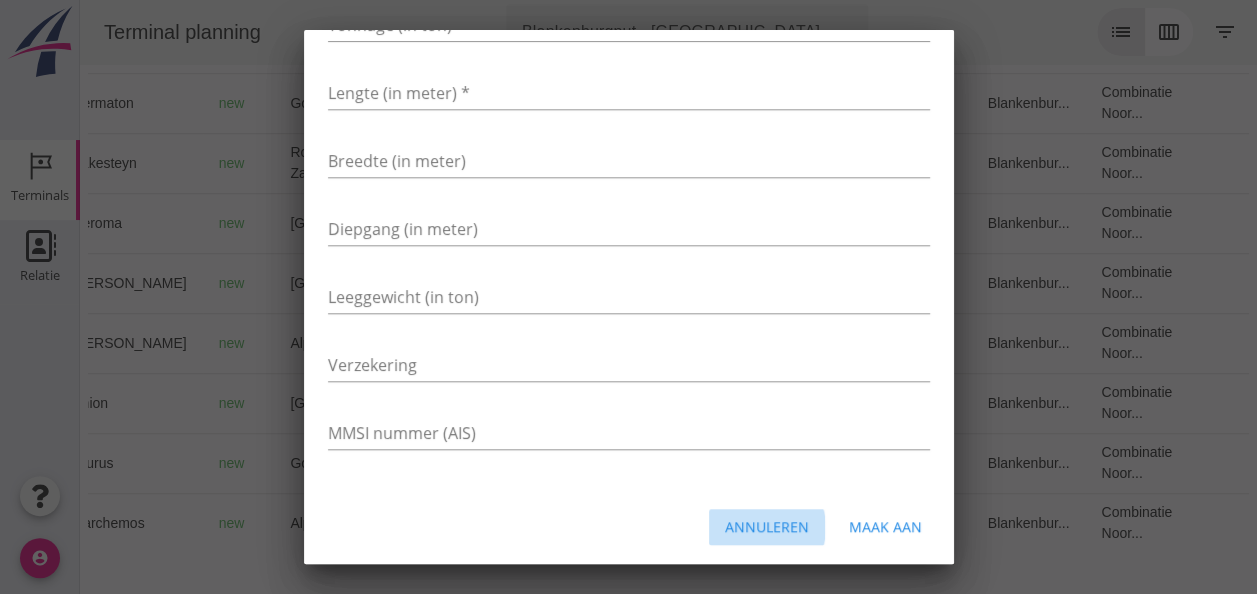 click on "Annuleren" at bounding box center [767, 527] 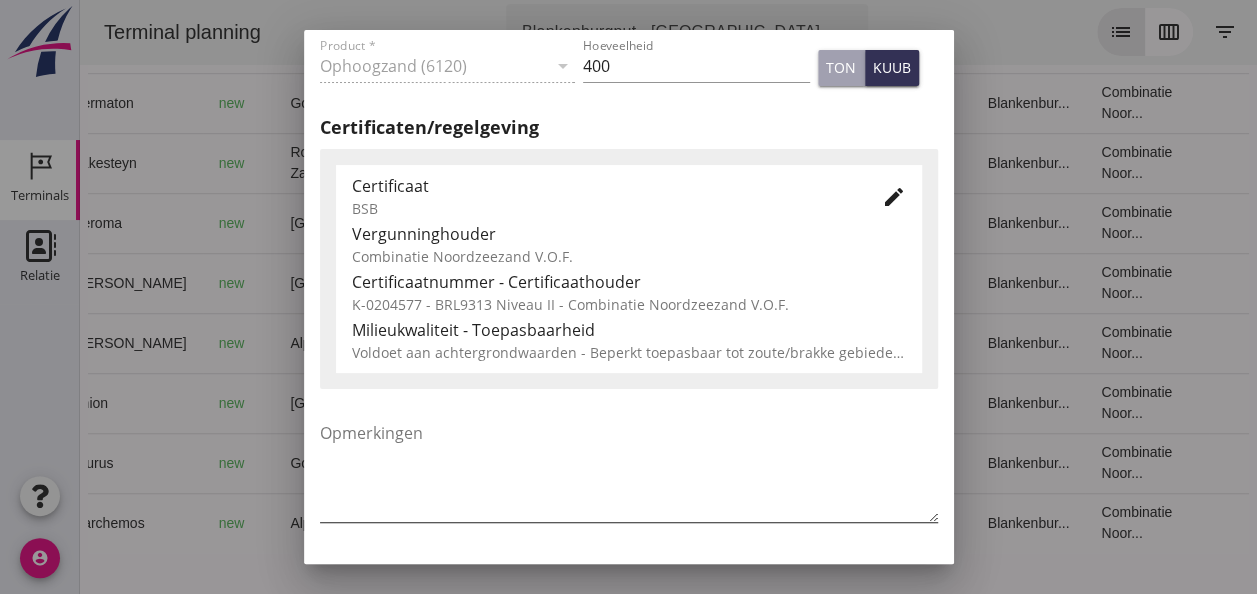 scroll, scrollTop: 1019, scrollLeft: 0, axis: vertical 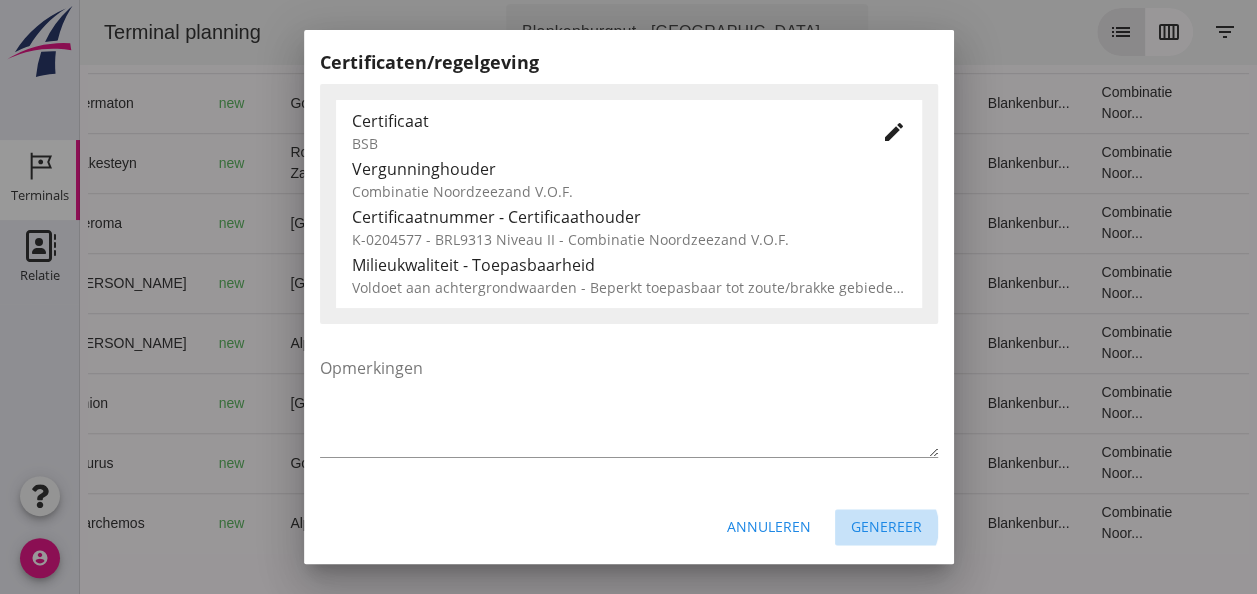 click on "Genereer" at bounding box center [886, 526] 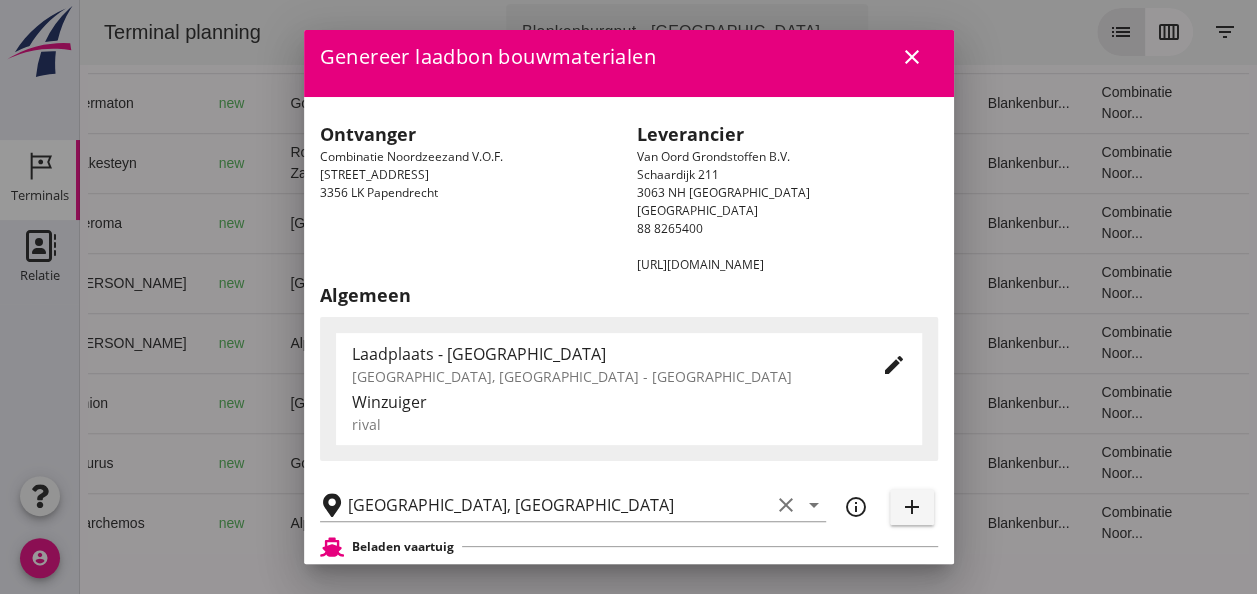 scroll, scrollTop: 0, scrollLeft: 0, axis: both 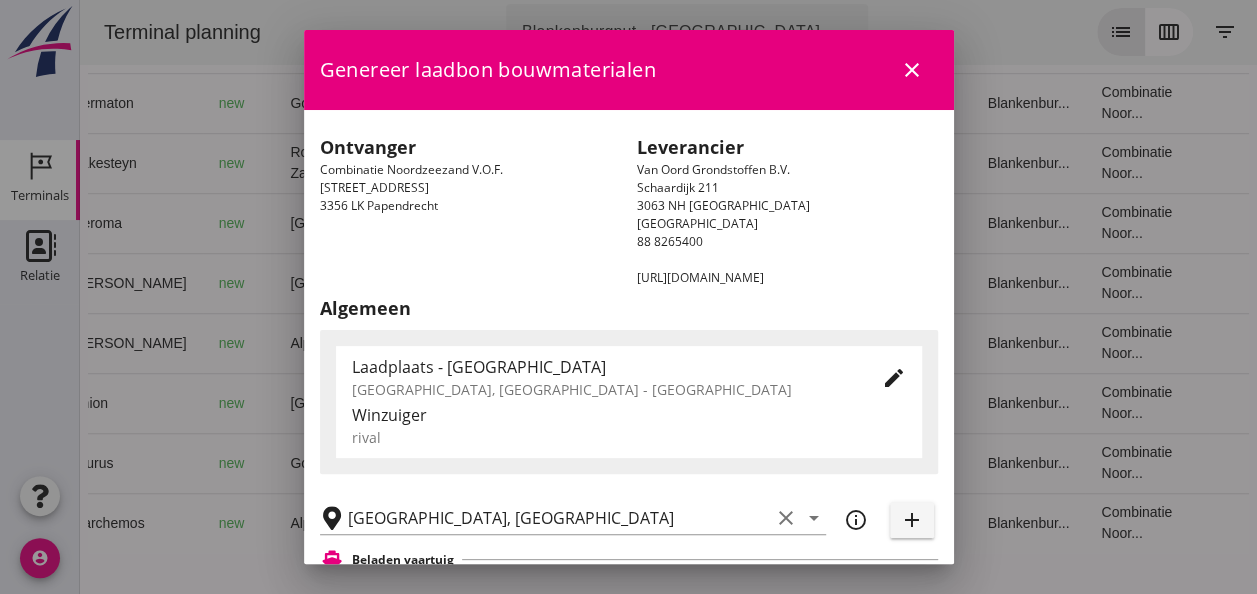 click on "close" at bounding box center (912, 70) 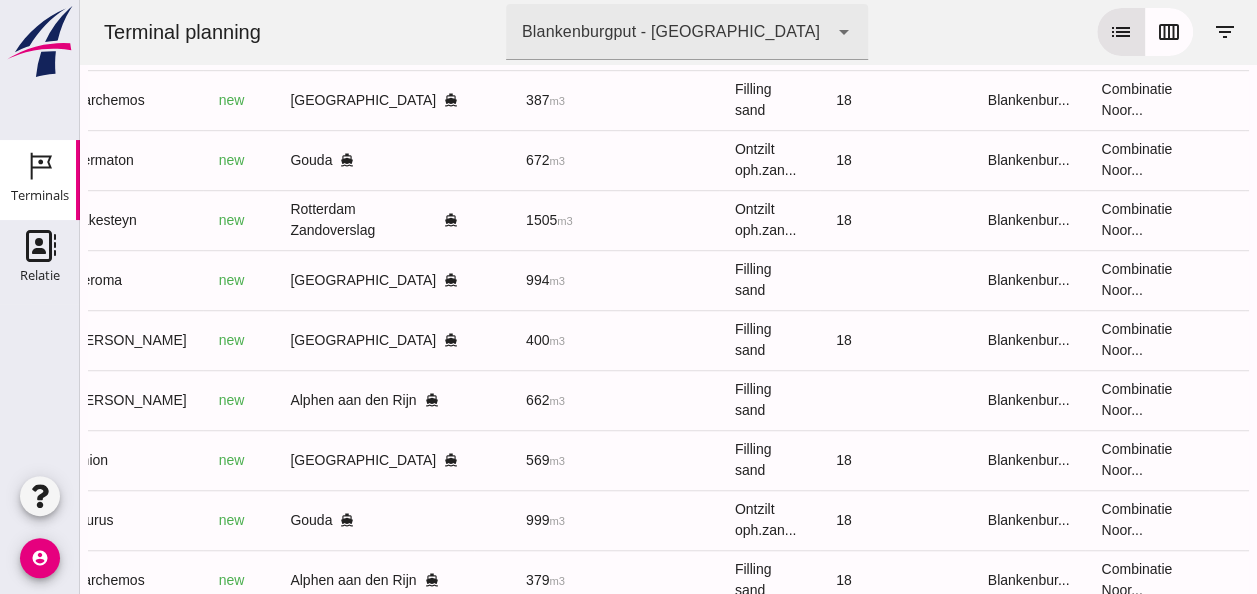 scroll, scrollTop: 602, scrollLeft: 0, axis: vertical 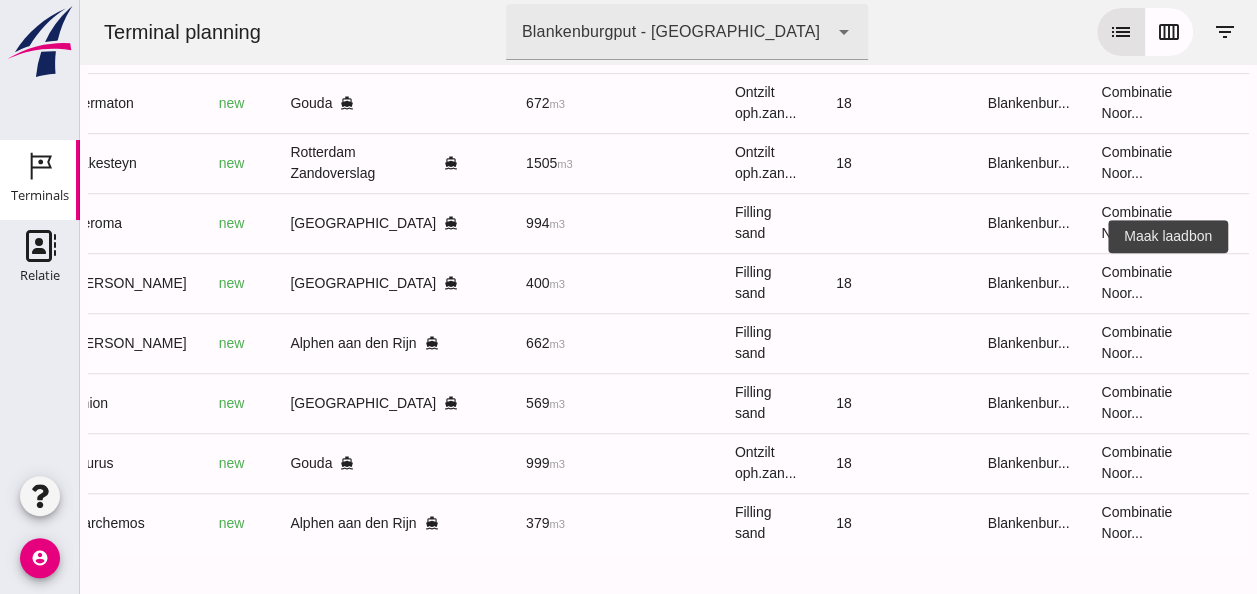 click on "receipt_long" at bounding box center [1281, 283] 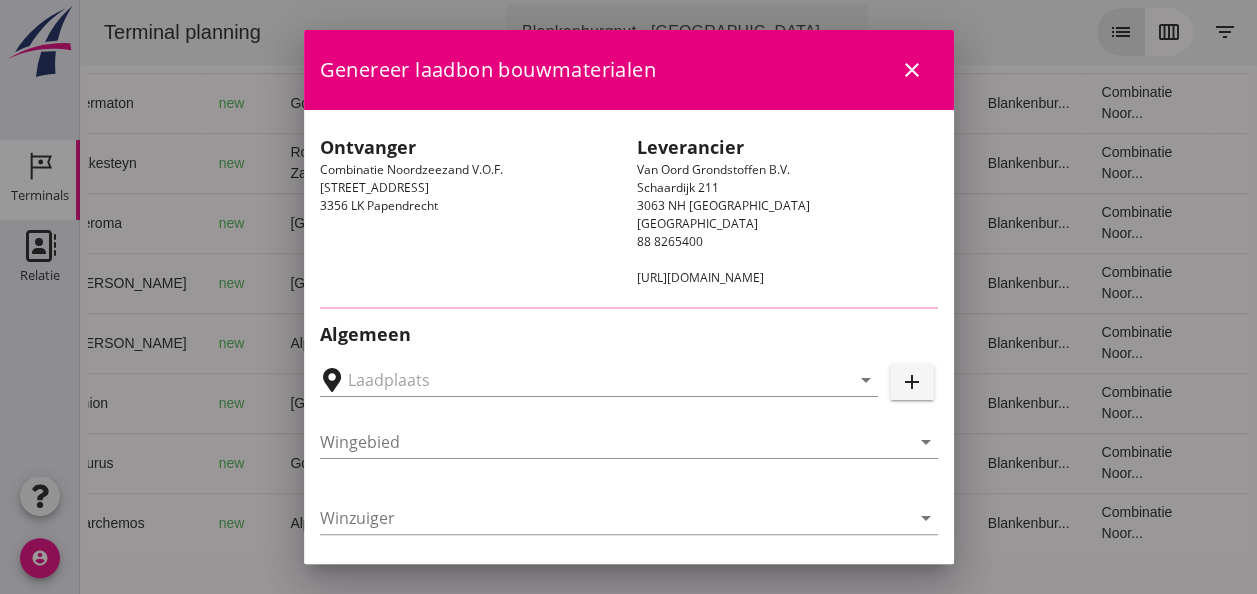 type on "[GEOGRAPHIC_DATA], [GEOGRAPHIC_DATA]" 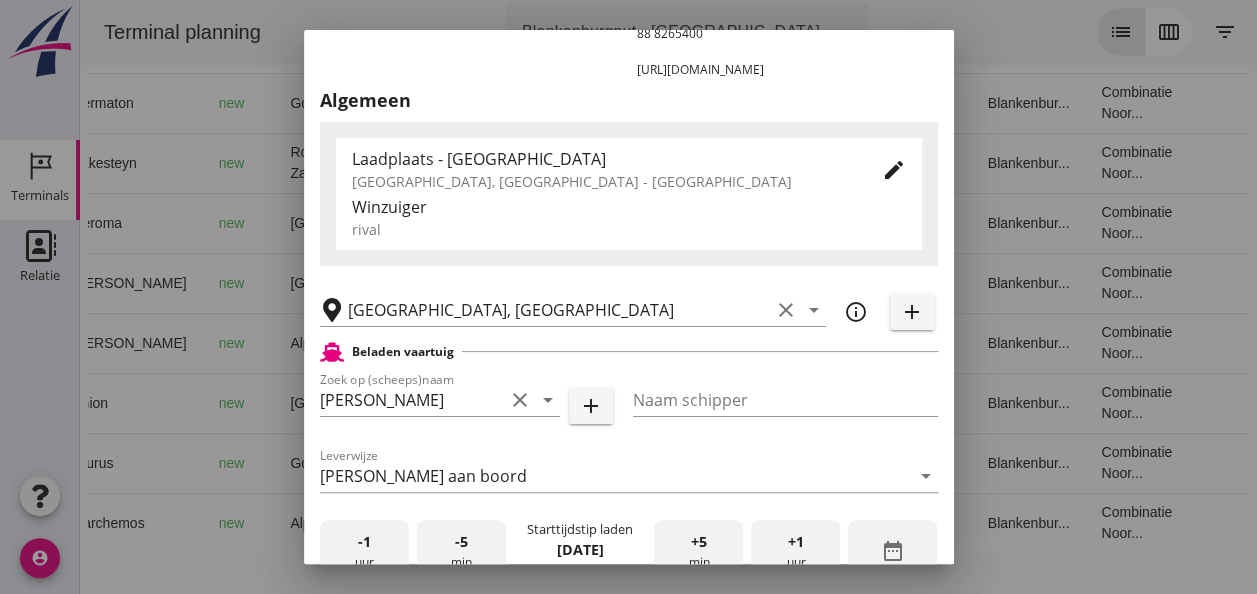 scroll, scrollTop: 400, scrollLeft: 0, axis: vertical 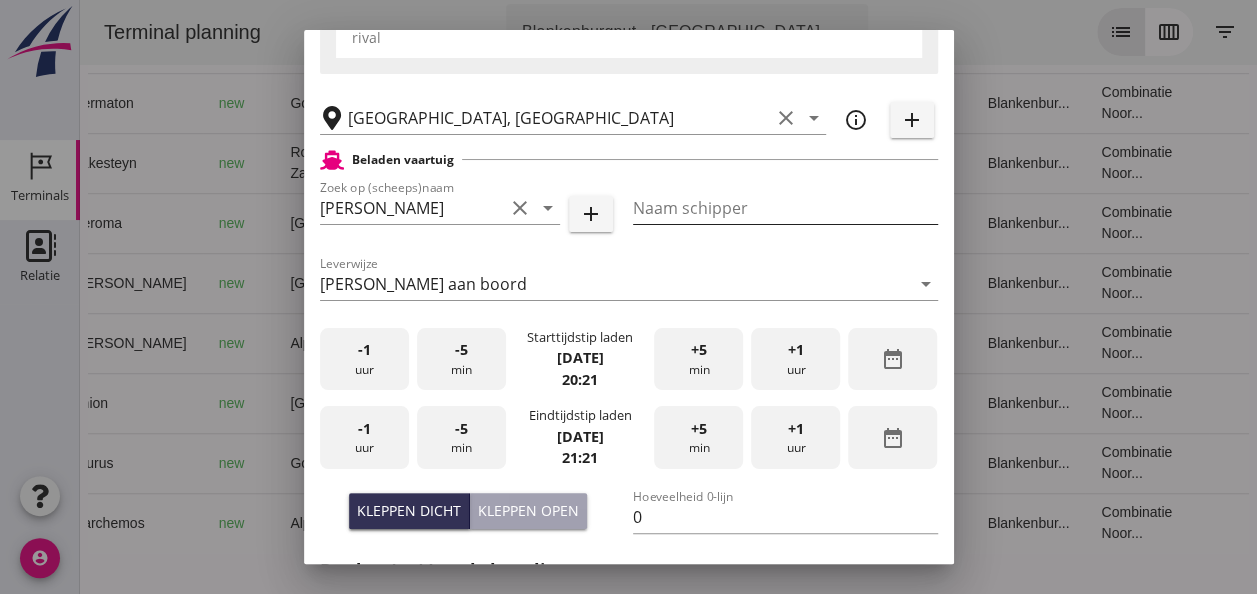 click at bounding box center [785, 208] 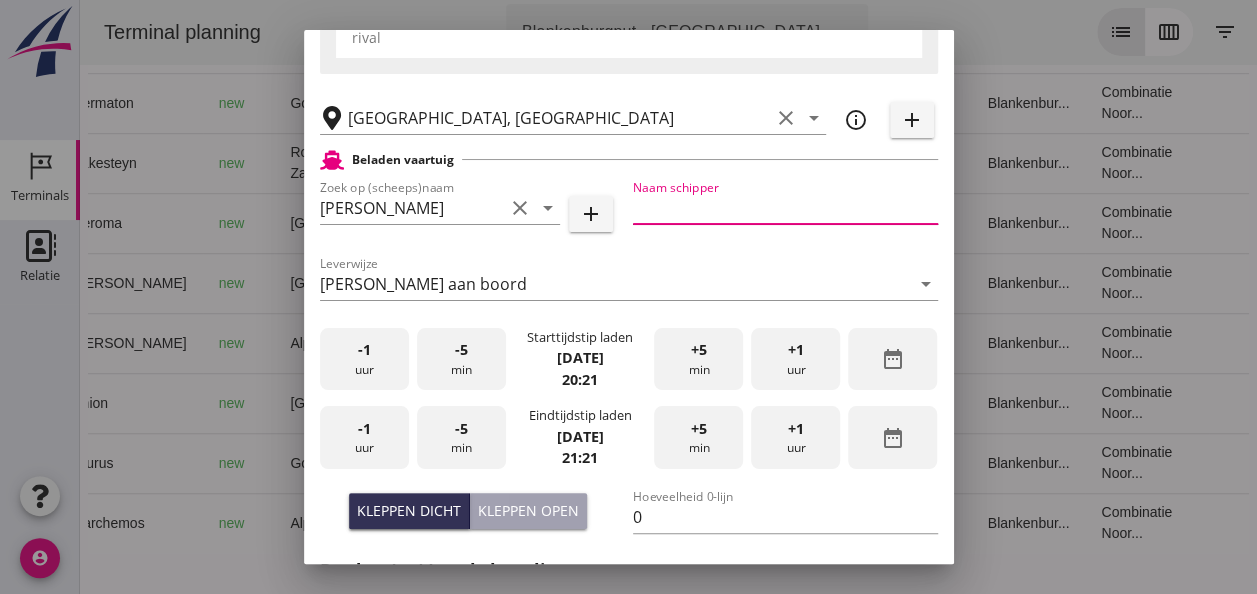 type on "[PERSON_NAME]" 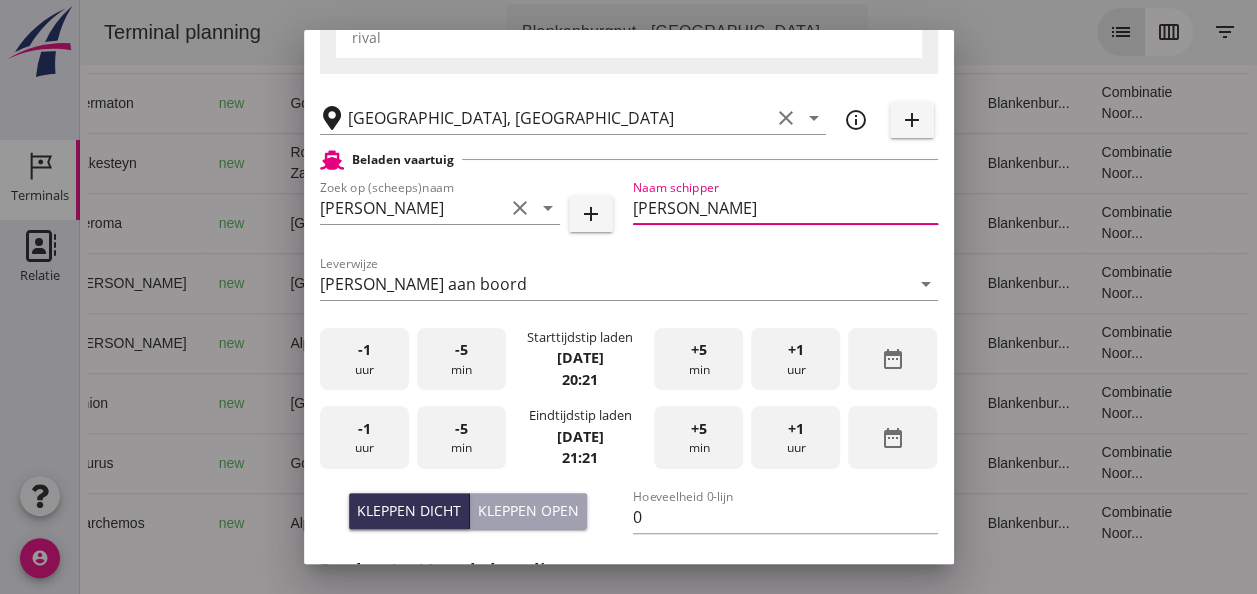 type on "400" 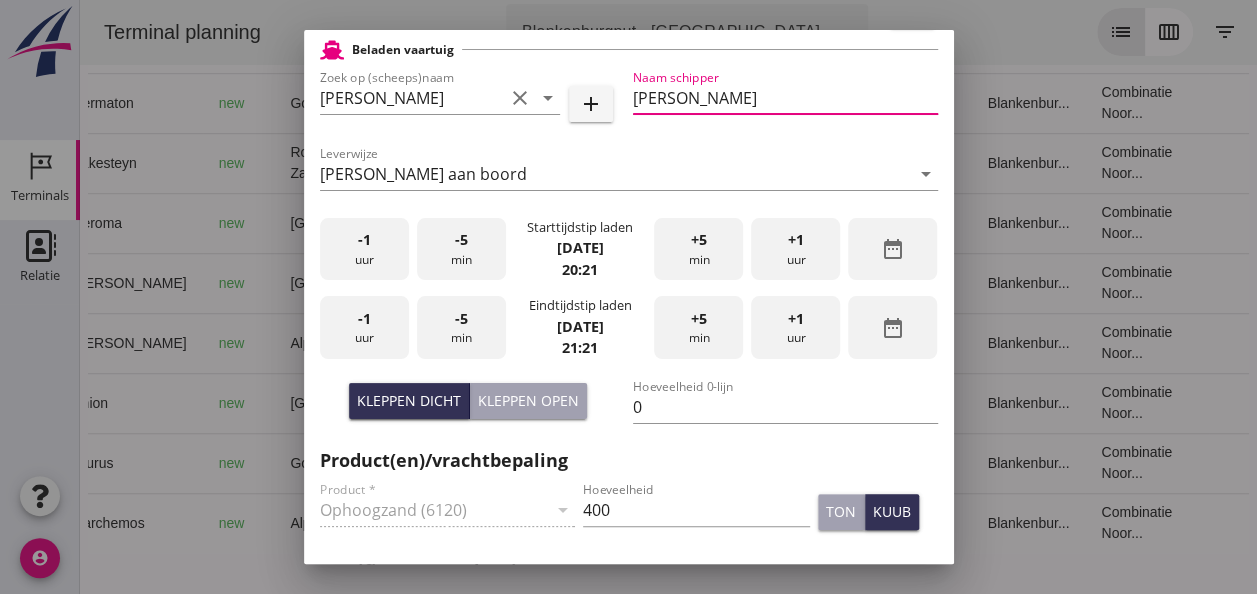 scroll, scrollTop: 510, scrollLeft: 0, axis: vertical 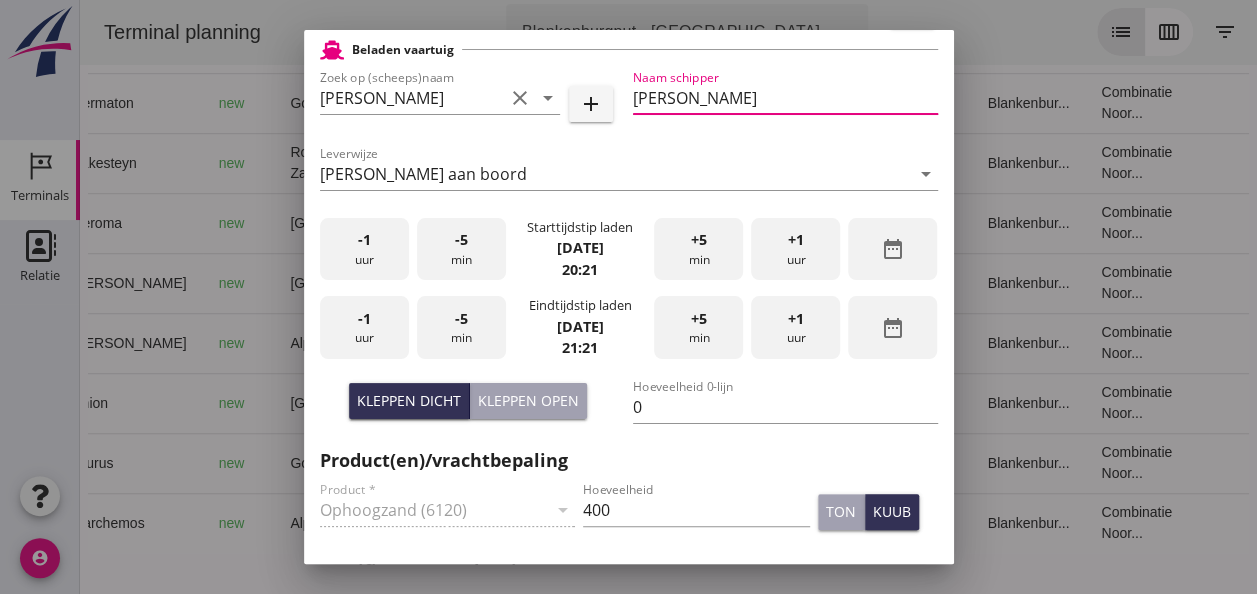 click on "-1  uur" at bounding box center [364, 249] 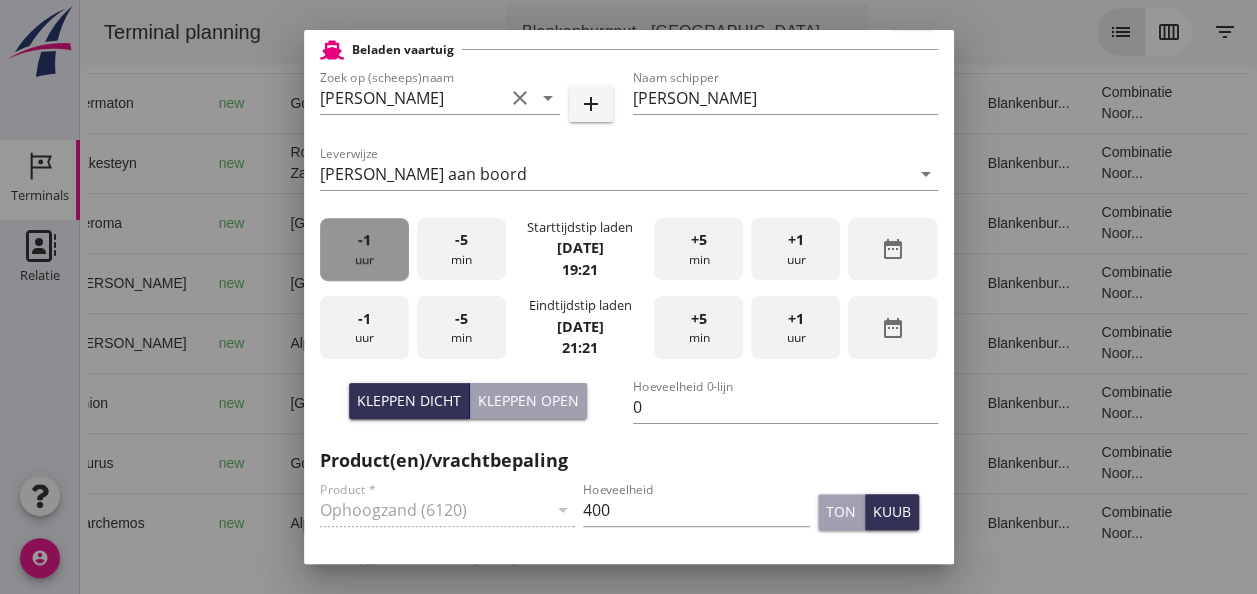 click on "-1  uur" at bounding box center [364, 249] 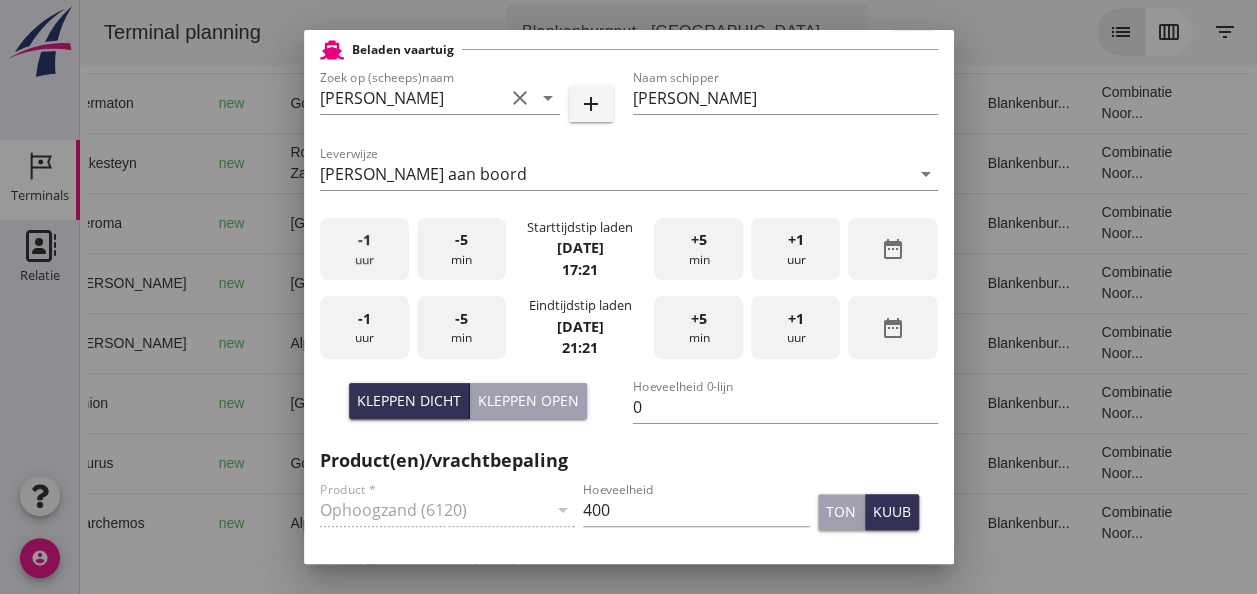 click on "-1  uur" at bounding box center [364, 249] 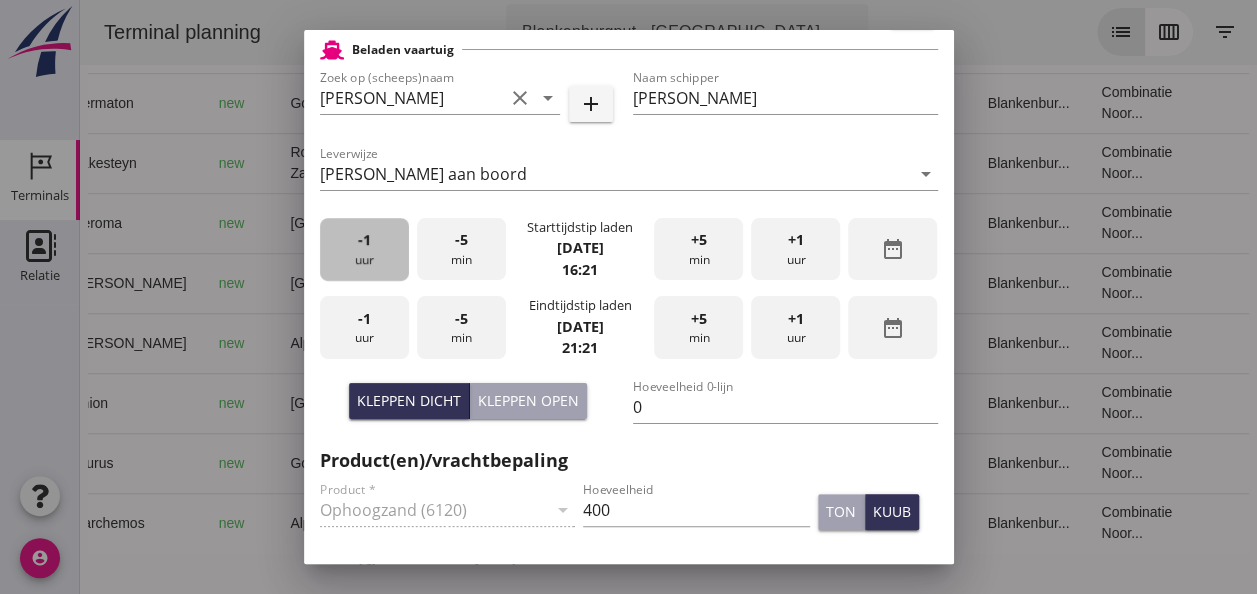 click on "-1  uur" at bounding box center [364, 249] 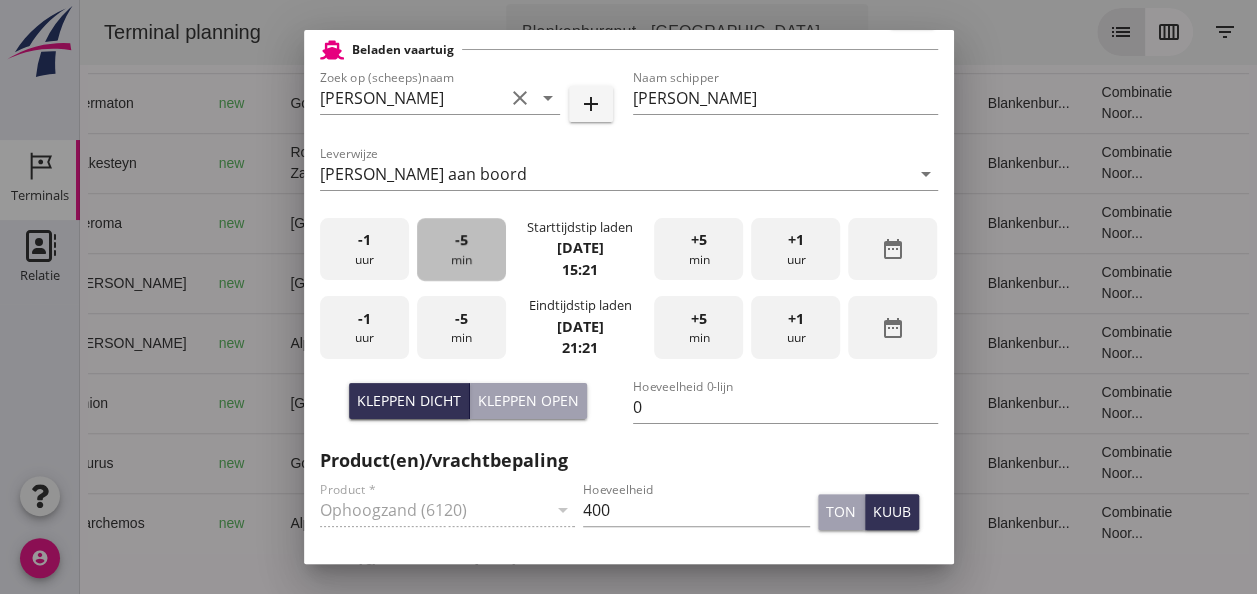 click on "-5  min" at bounding box center [461, 249] 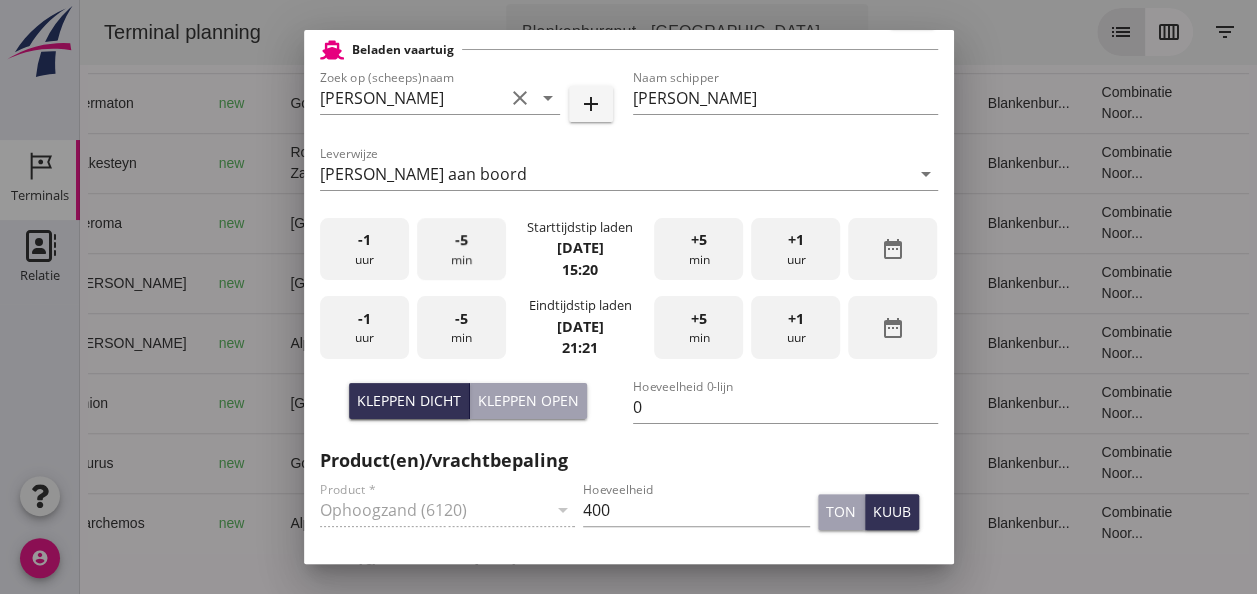 click on "-5  min" at bounding box center [461, 249] 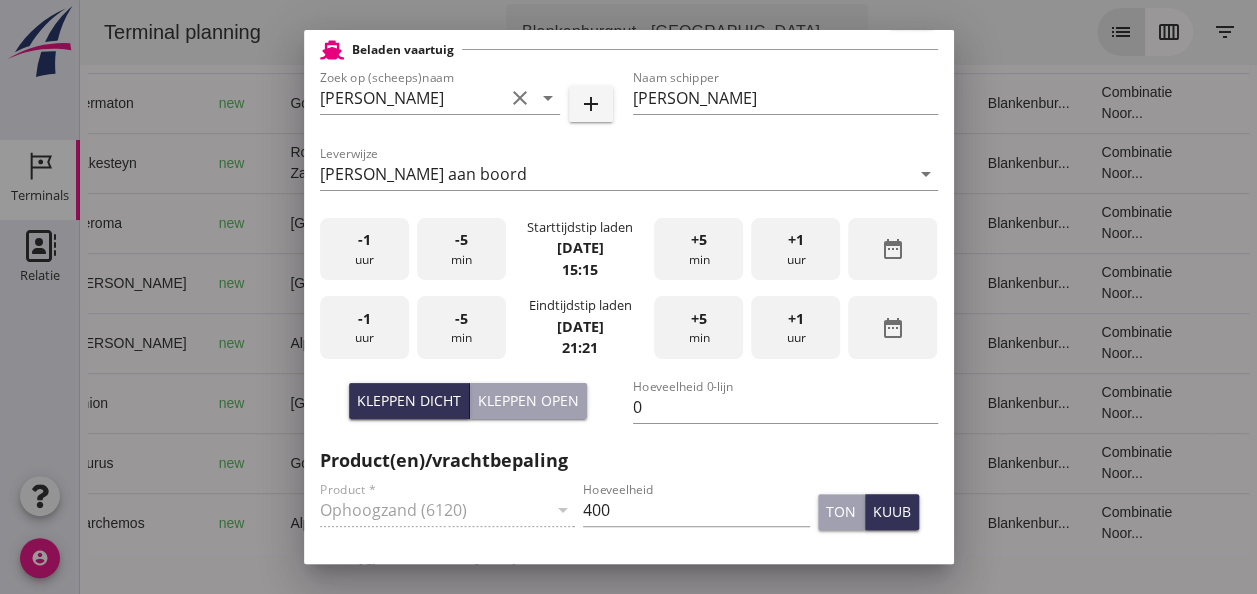 click on "-1  uur" at bounding box center (364, 327) 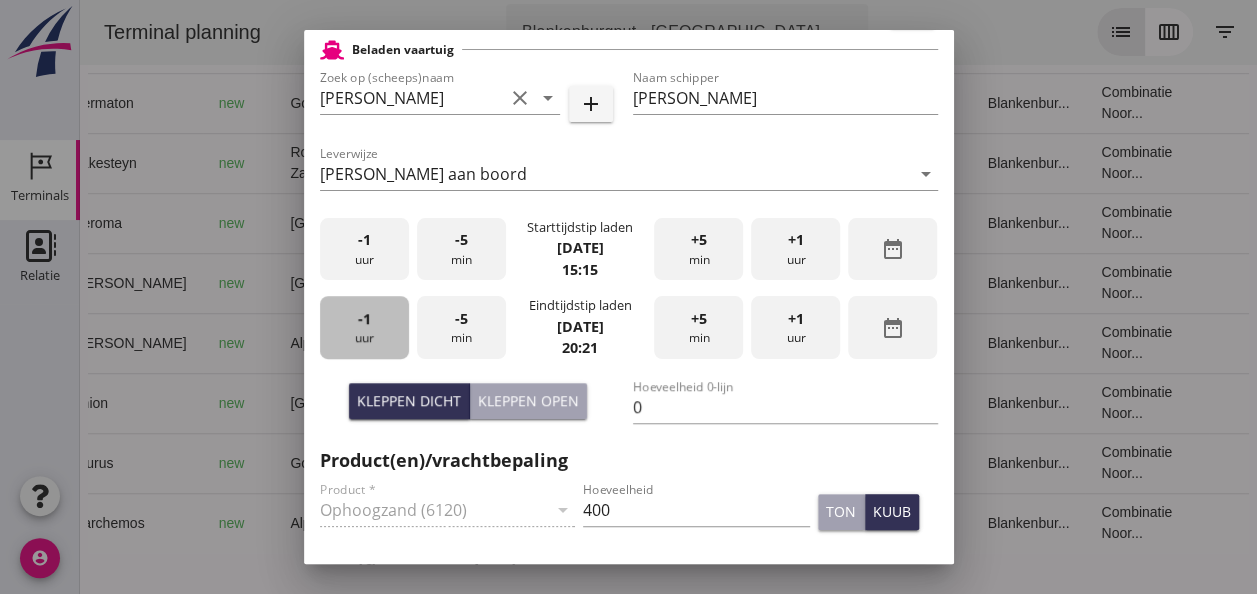click on "-1  uur" at bounding box center [364, 327] 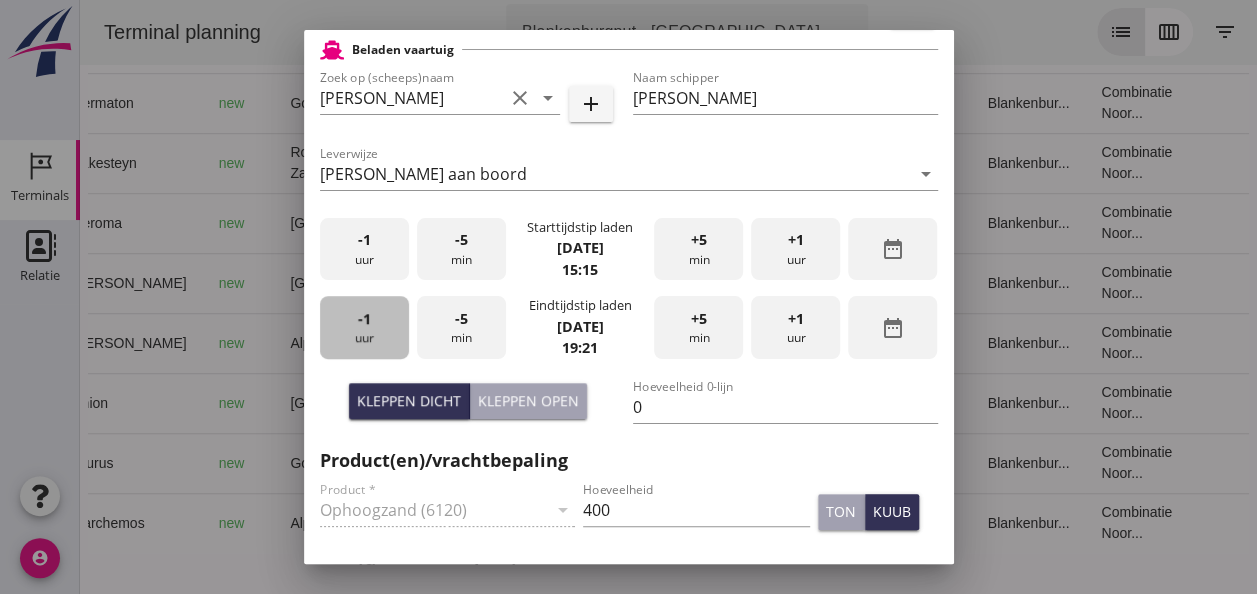 click on "-1  uur" at bounding box center (364, 327) 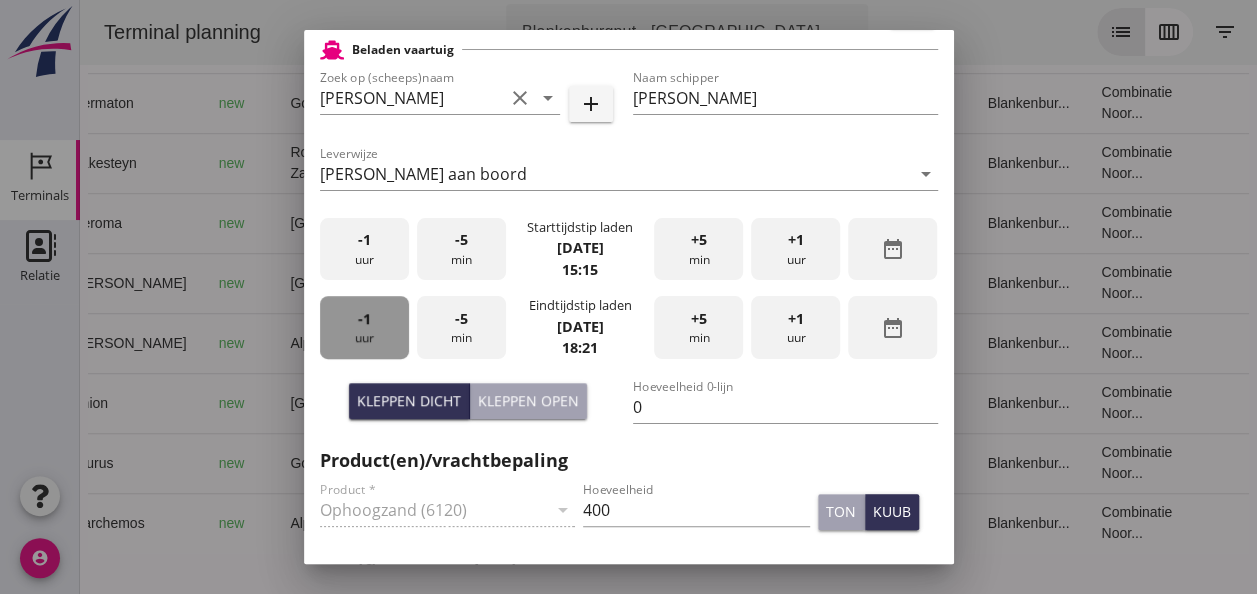 click on "-1  uur" at bounding box center [364, 327] 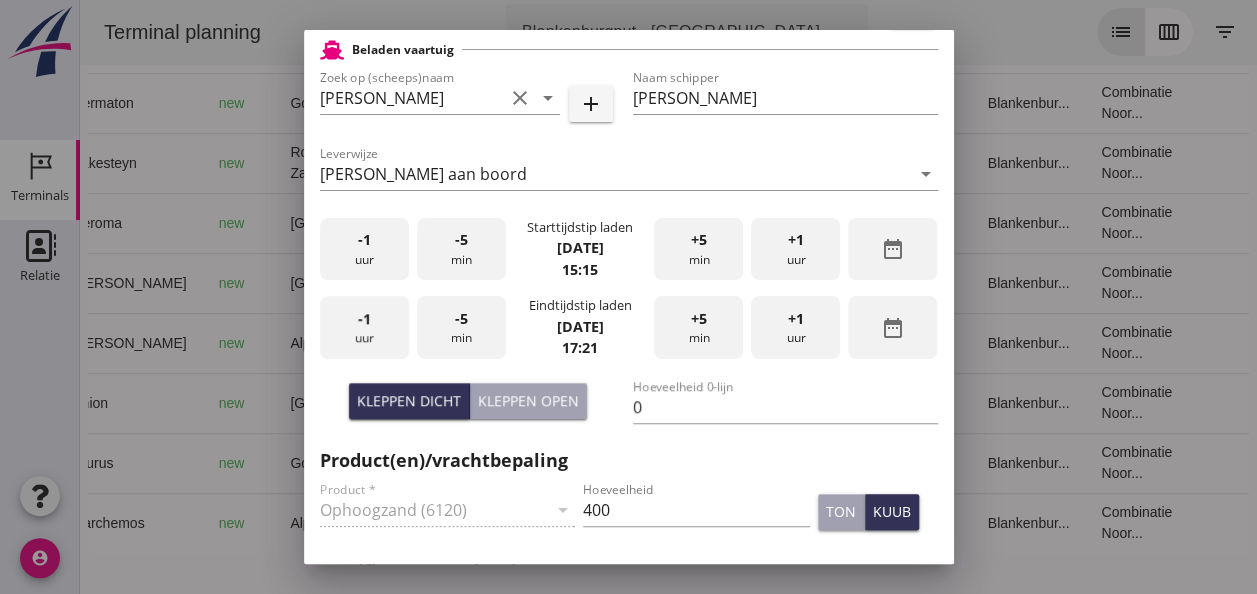click on "-1  uur" at bounding box center [364, 327] 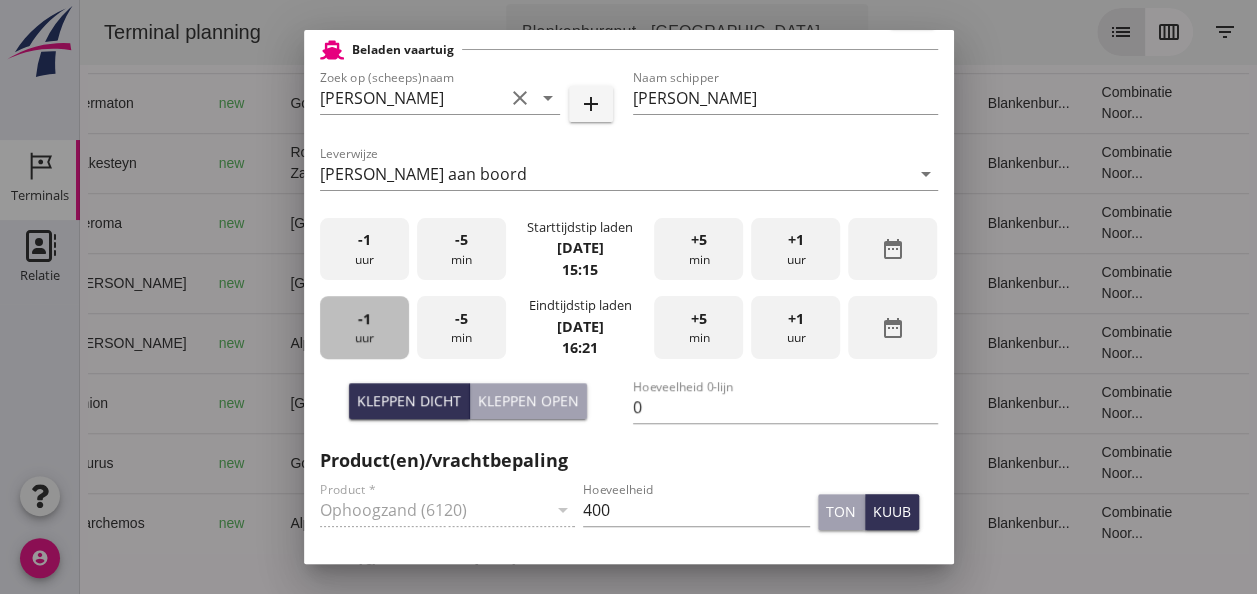 click on "-1  uur" at bounding box center (364, 327) 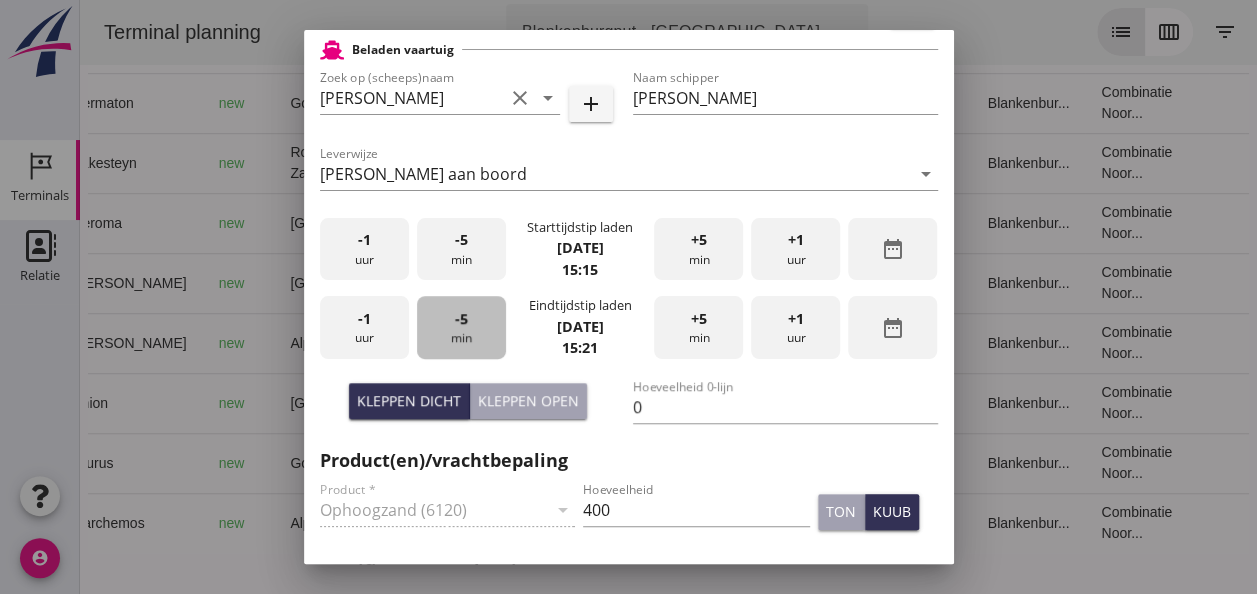 click on "-5  min" at bounding box center [461, 327] 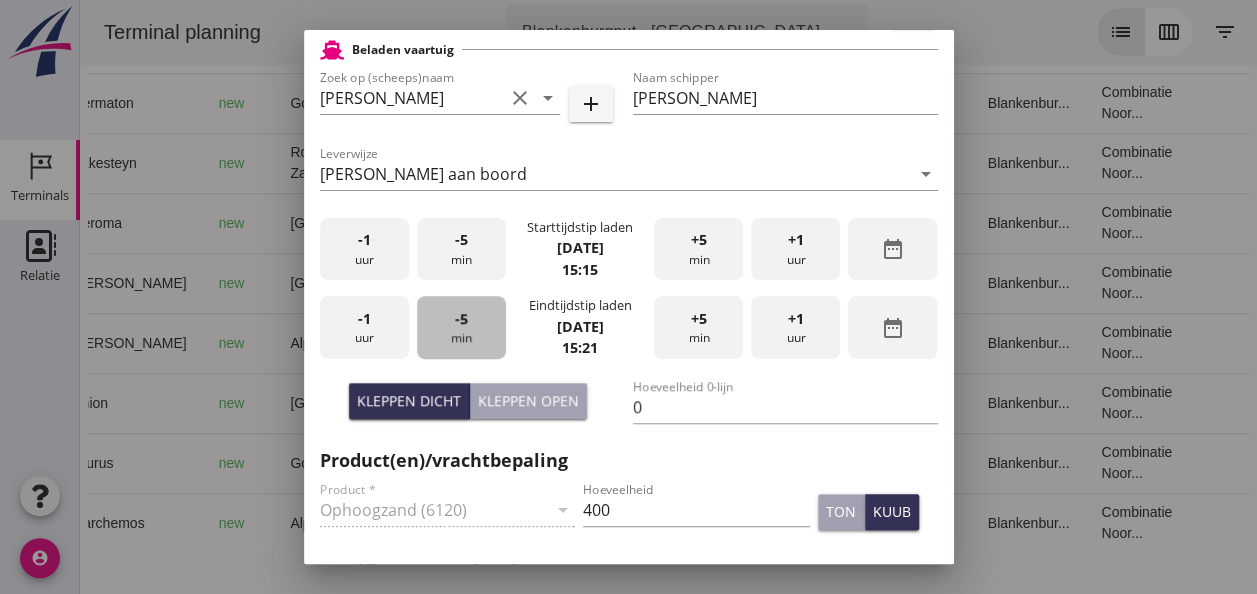click on "-5  min" at bounding box center (461, 327) 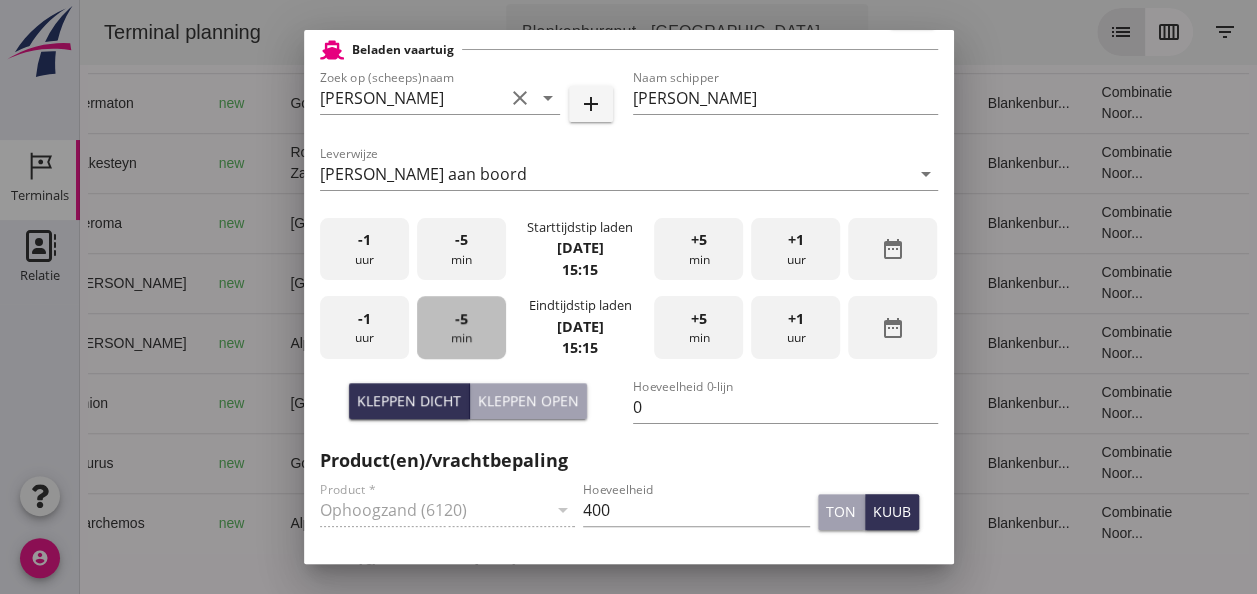 click on "-5  min" at bounding box center (461, 327) 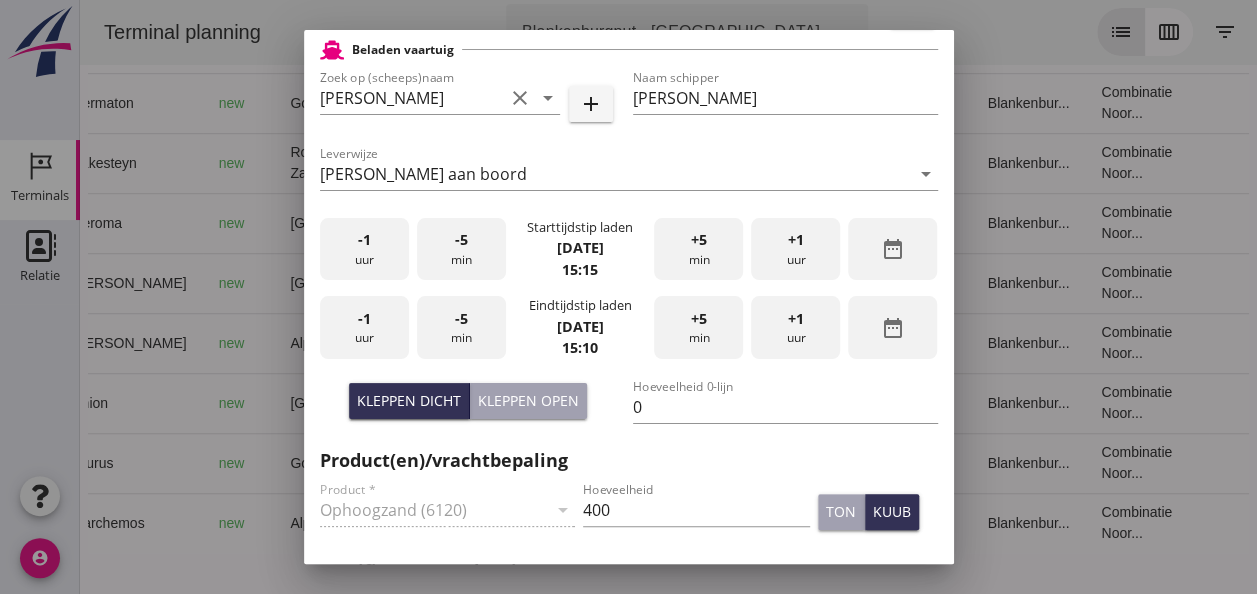 click on "+5" at bounding box center [699, 319] 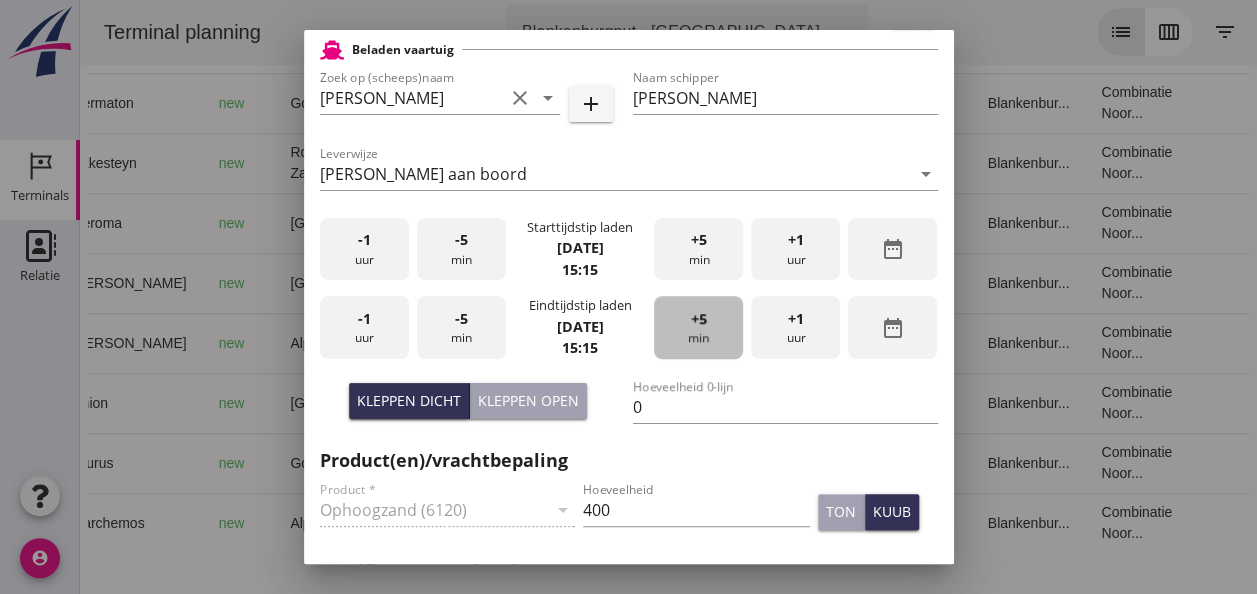 click on "+5" at bounding box center [699, 319] 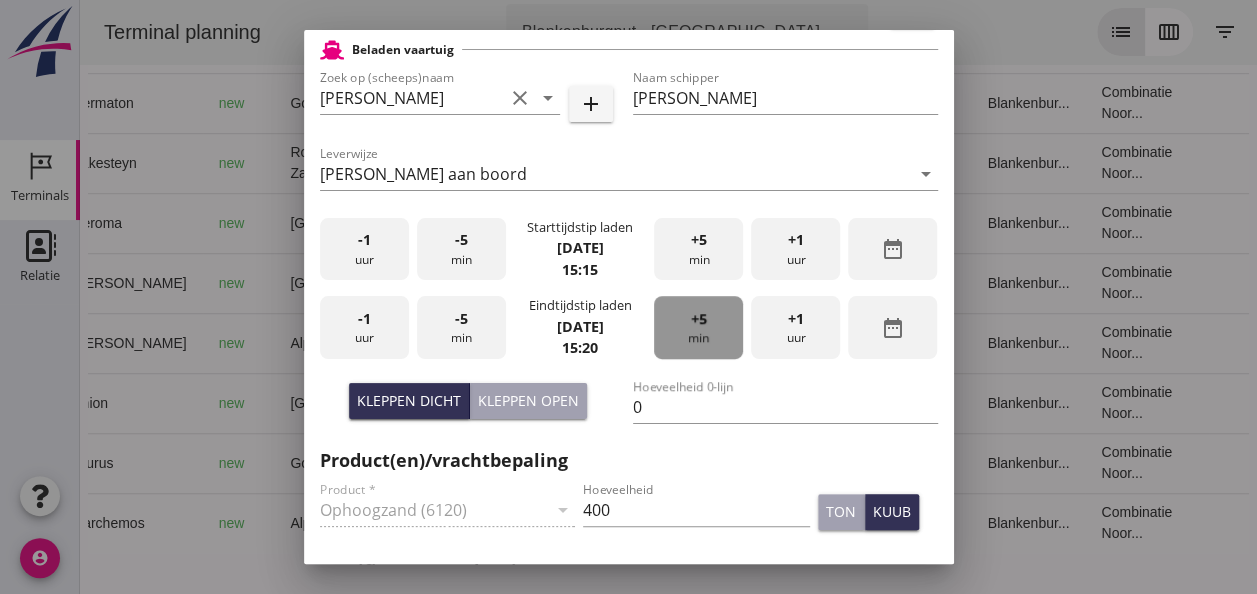 click on "+5" at bounding box center (699, 319) 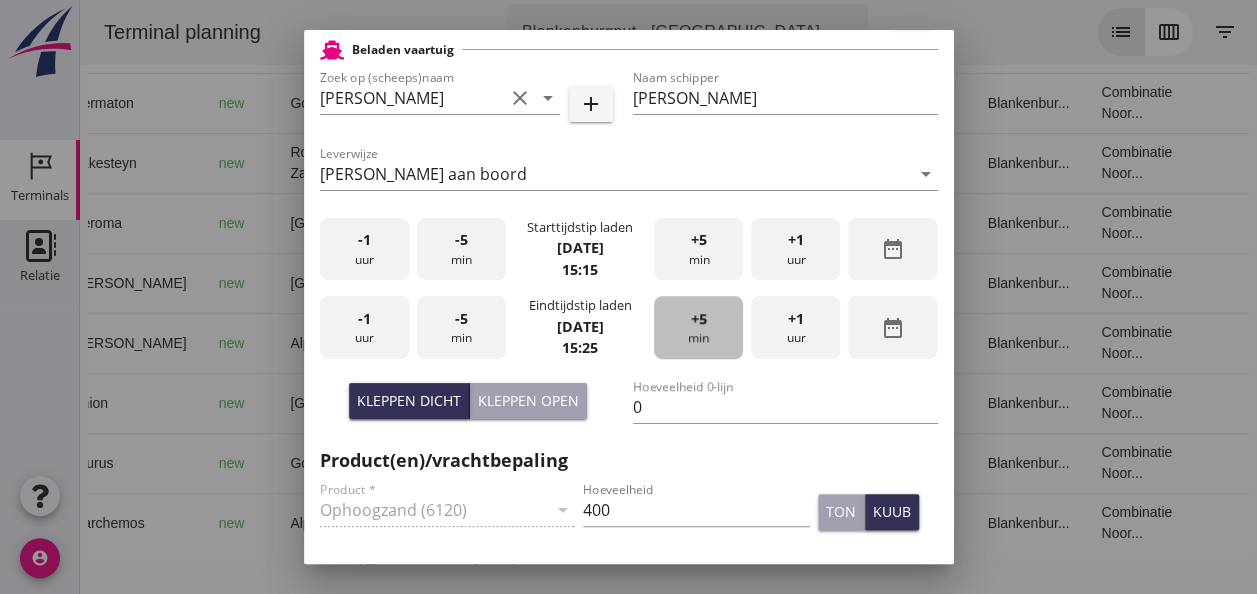 click on "+5" at bounding box center (699, 319) 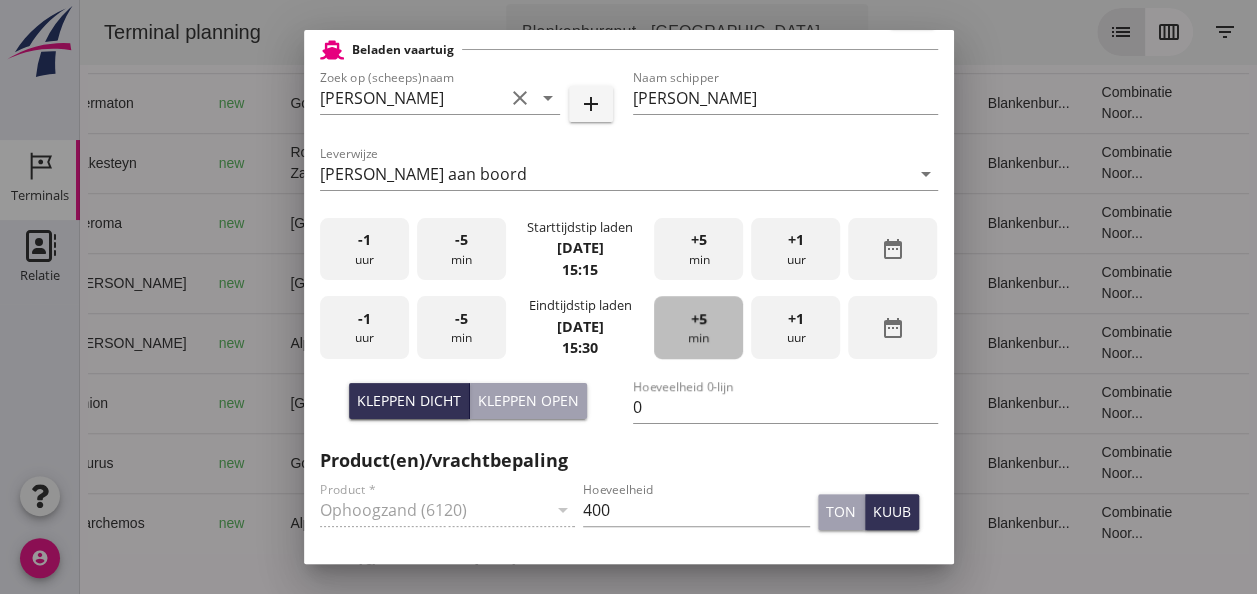 click on "+5" at bounding box center [699, 319] 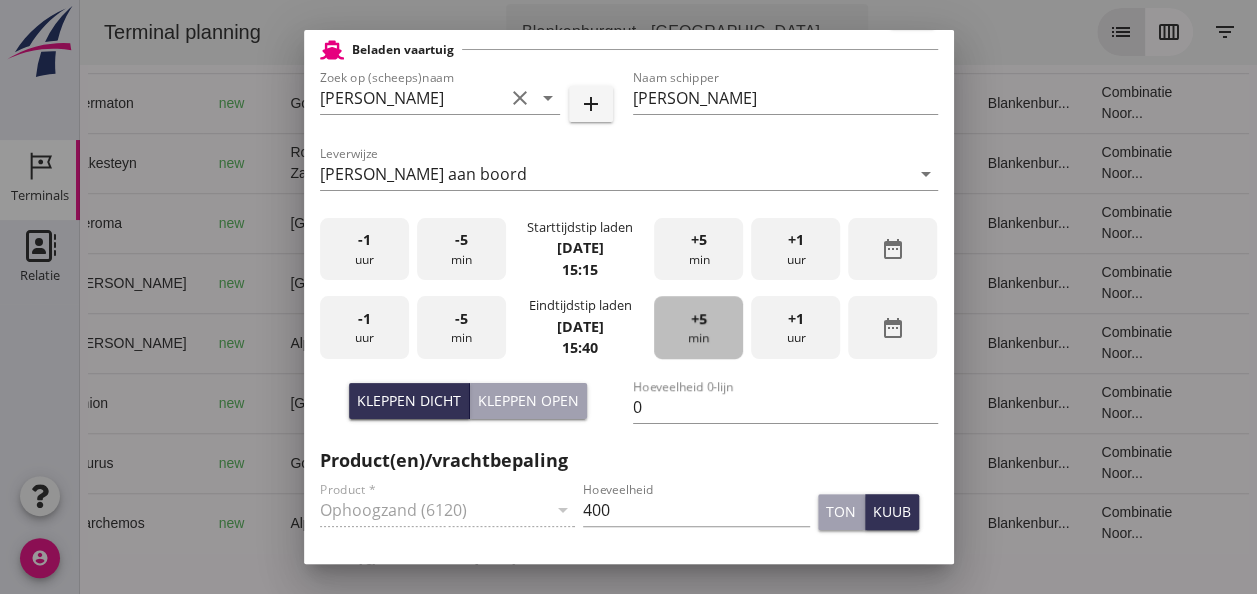 click on "+5" at bounding box center (699, 319) 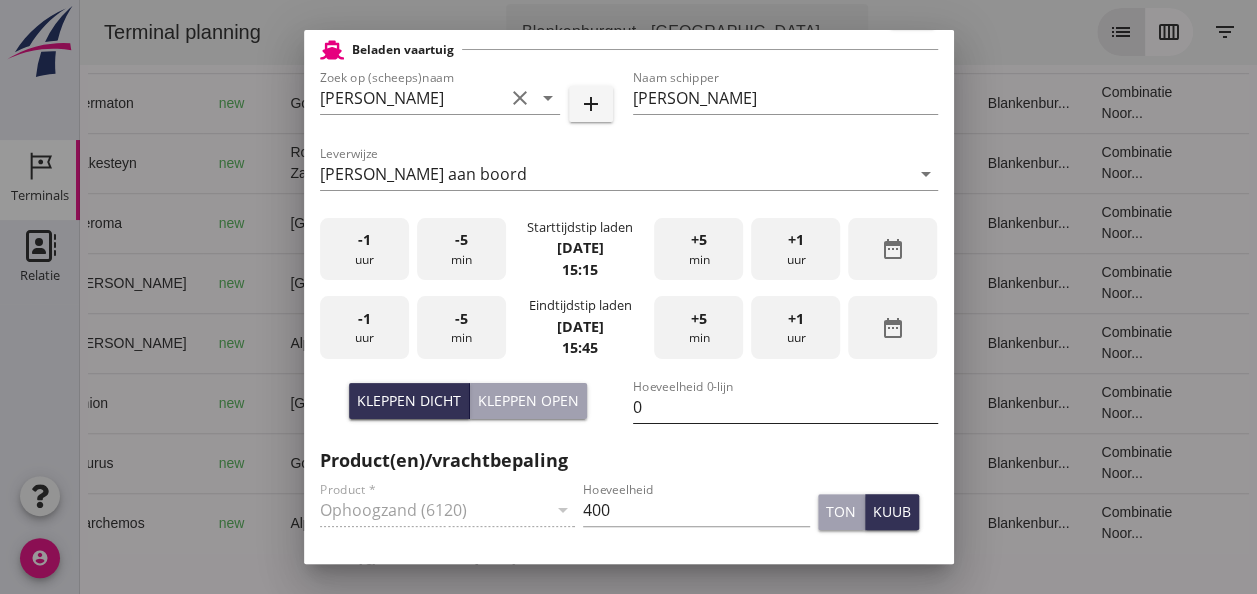 click on "0" at bounding box center (785, 407) 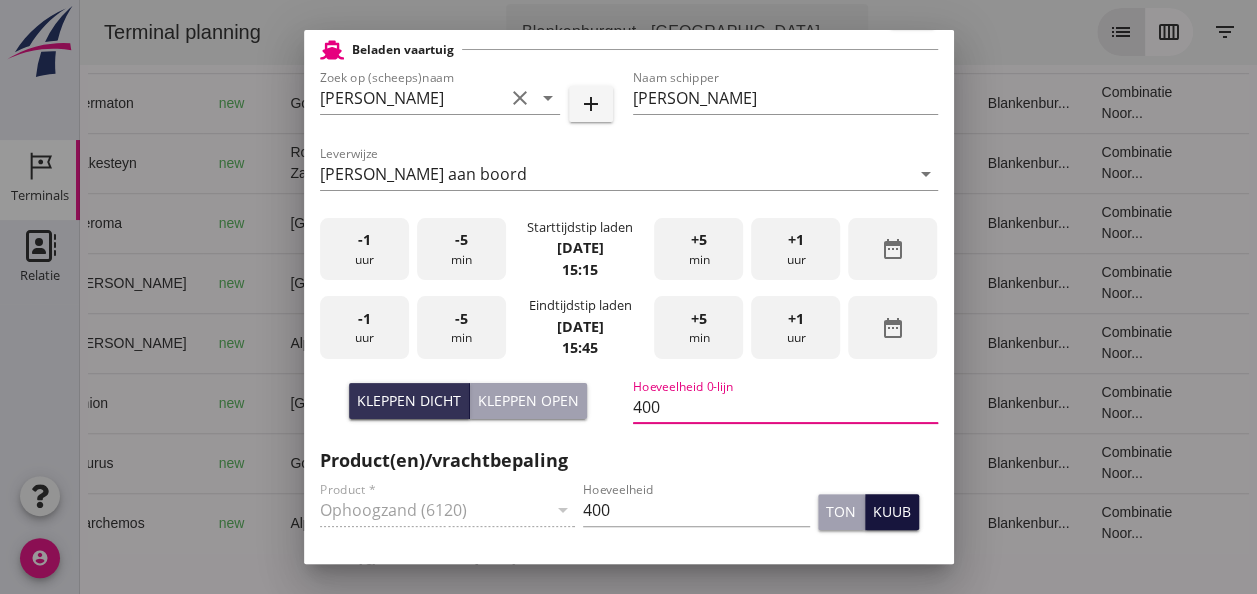 type on "400" 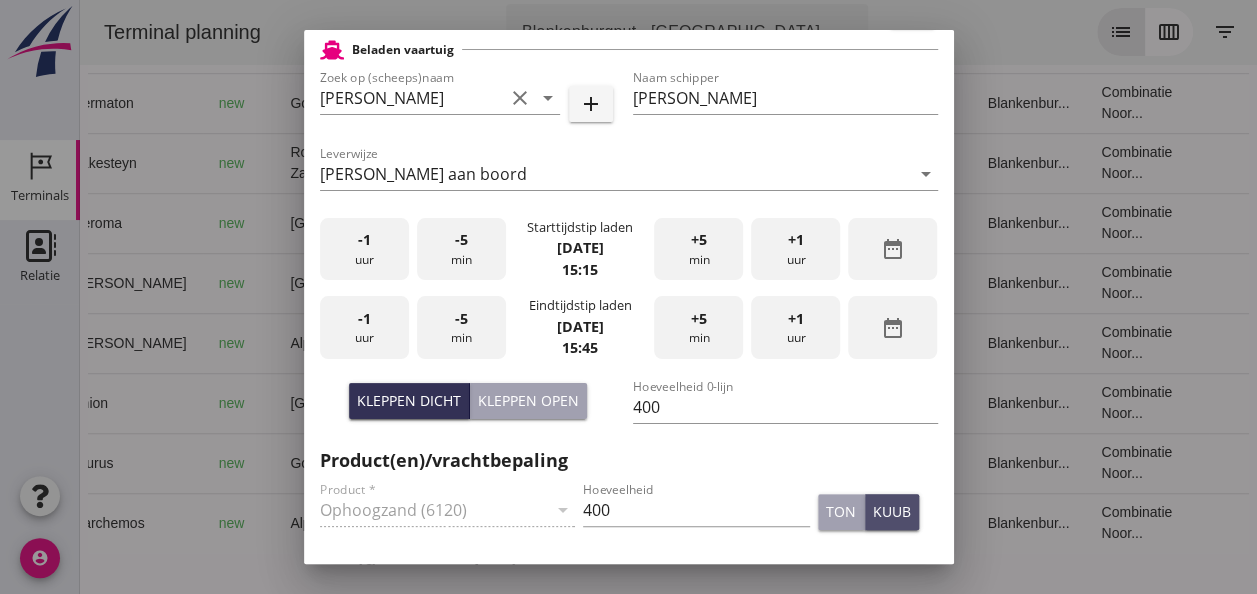 click on "kuub" at bounding box center (892, 511) 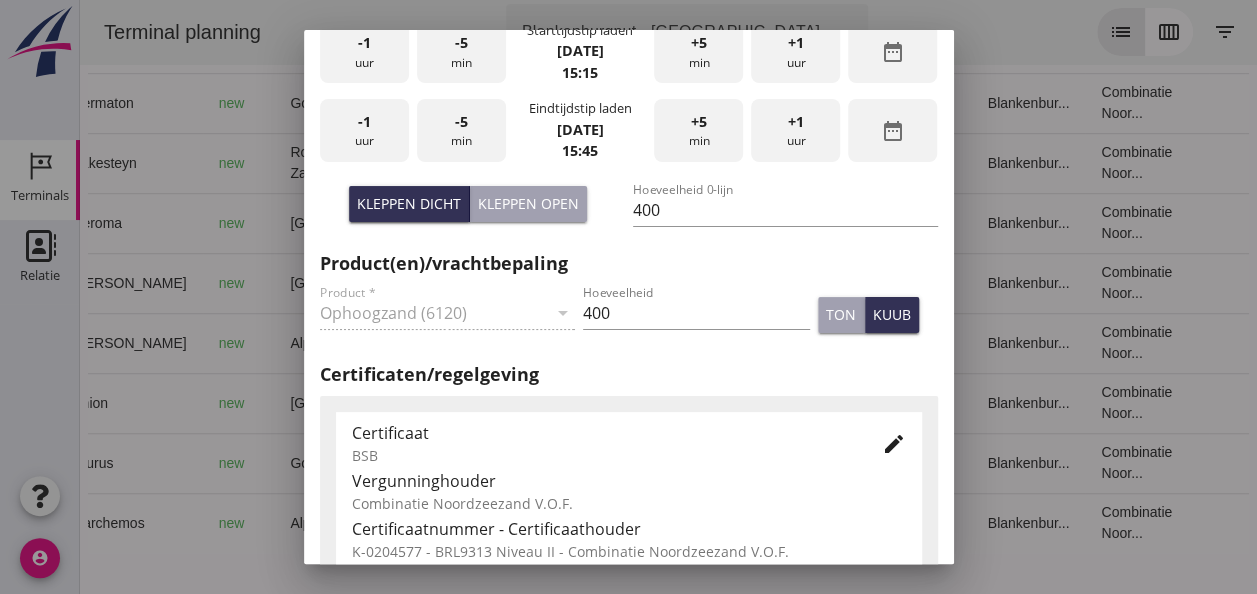 scroll, scrollTop: 1010, scrollLeft: 0, axis: vertical 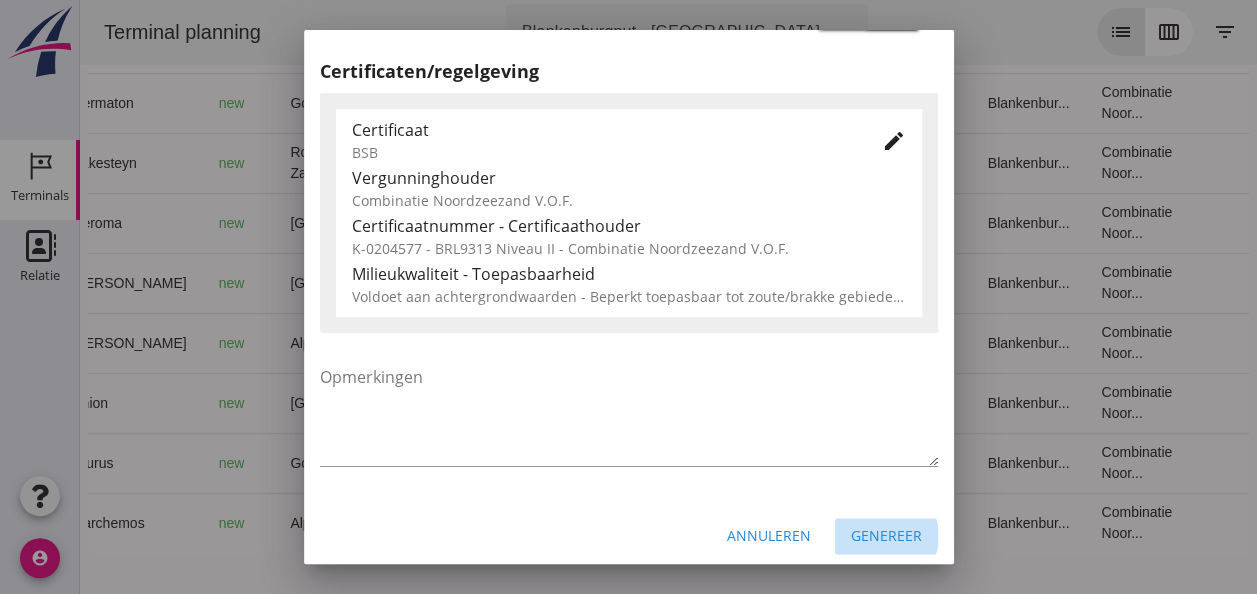 click on "Genereer" at bounding box center (886, 535) 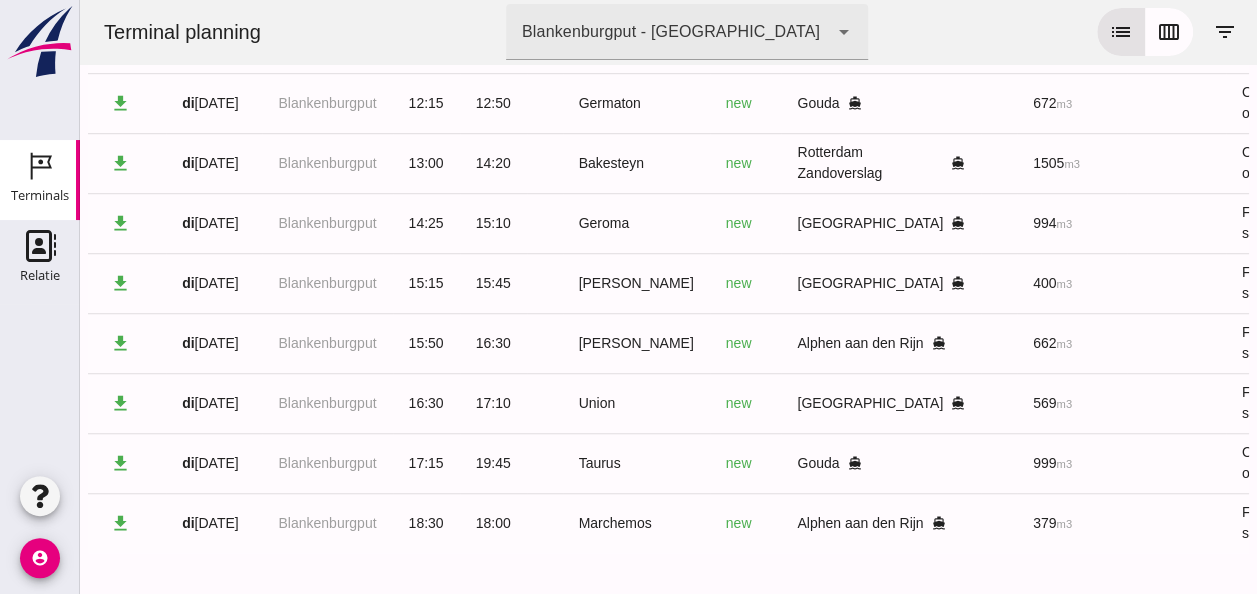 scroll, scrollTop: 0, scrollLeft: 0, axis: both 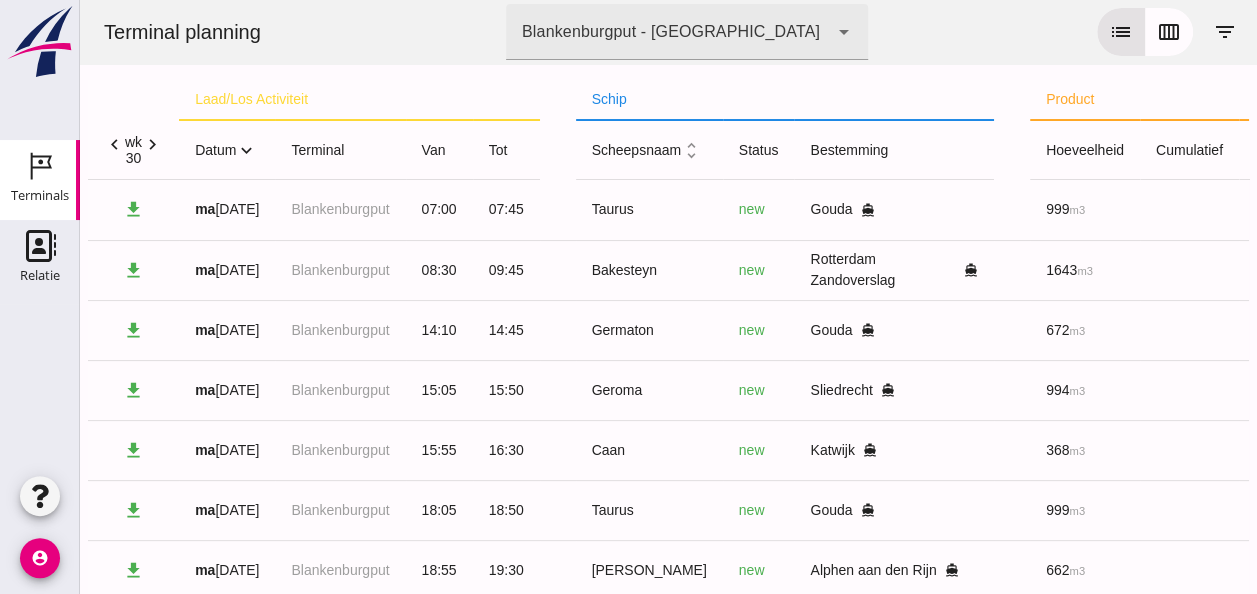 click on "expand_more" 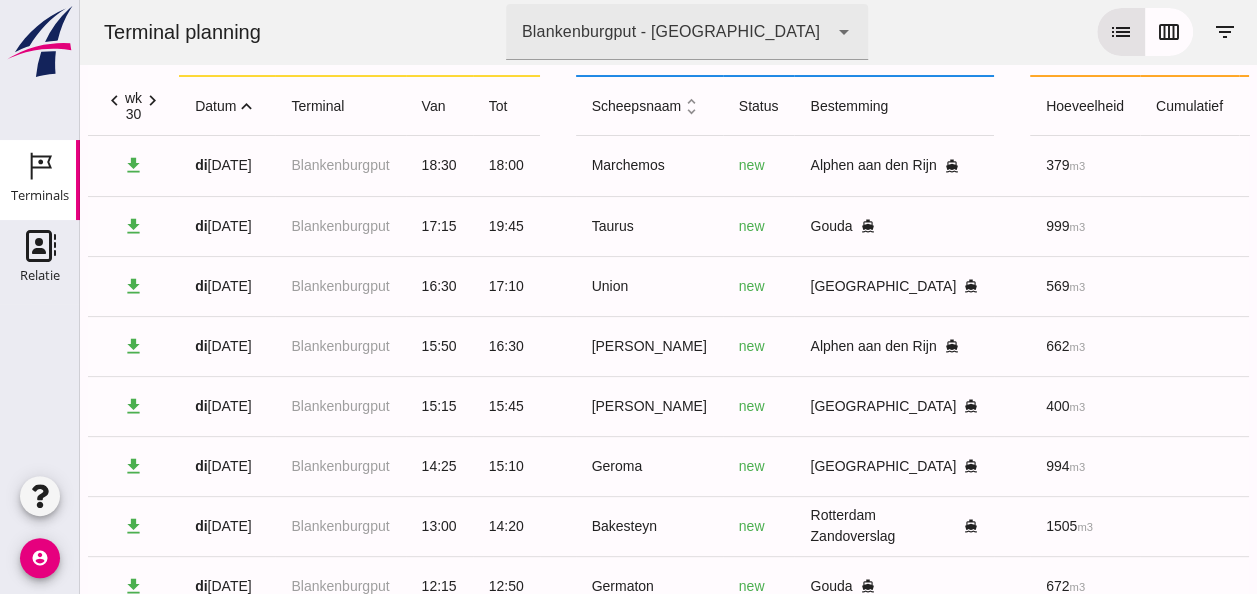 scroll, scrollTop: 0, scrollLeft: 0, axis: both 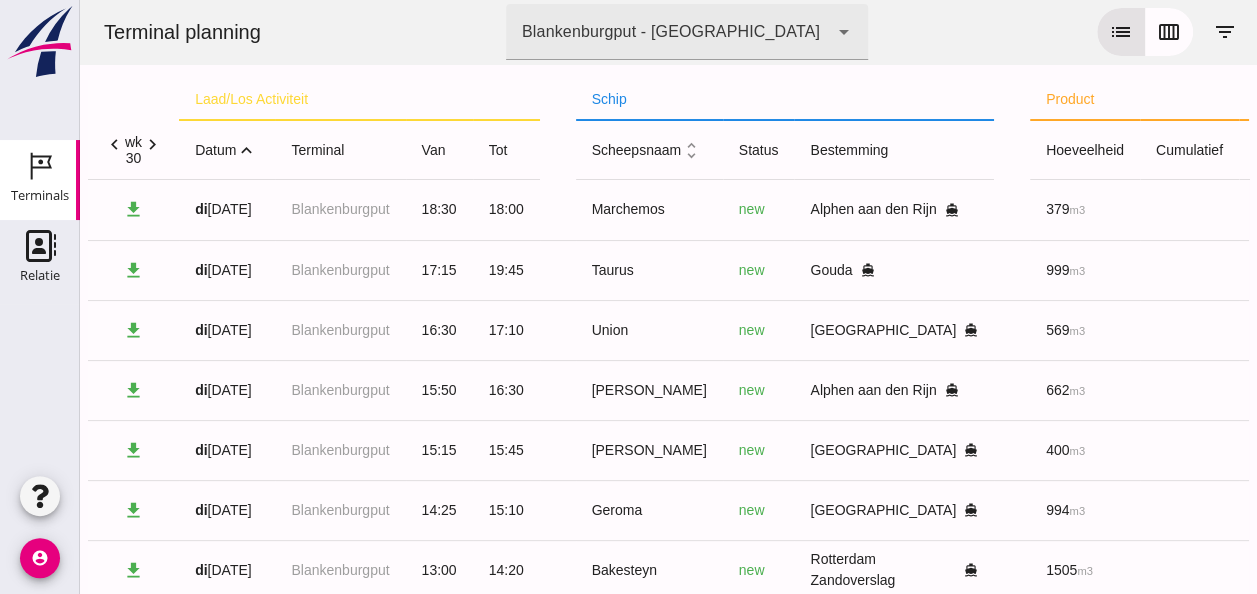 click on "expand_less" 